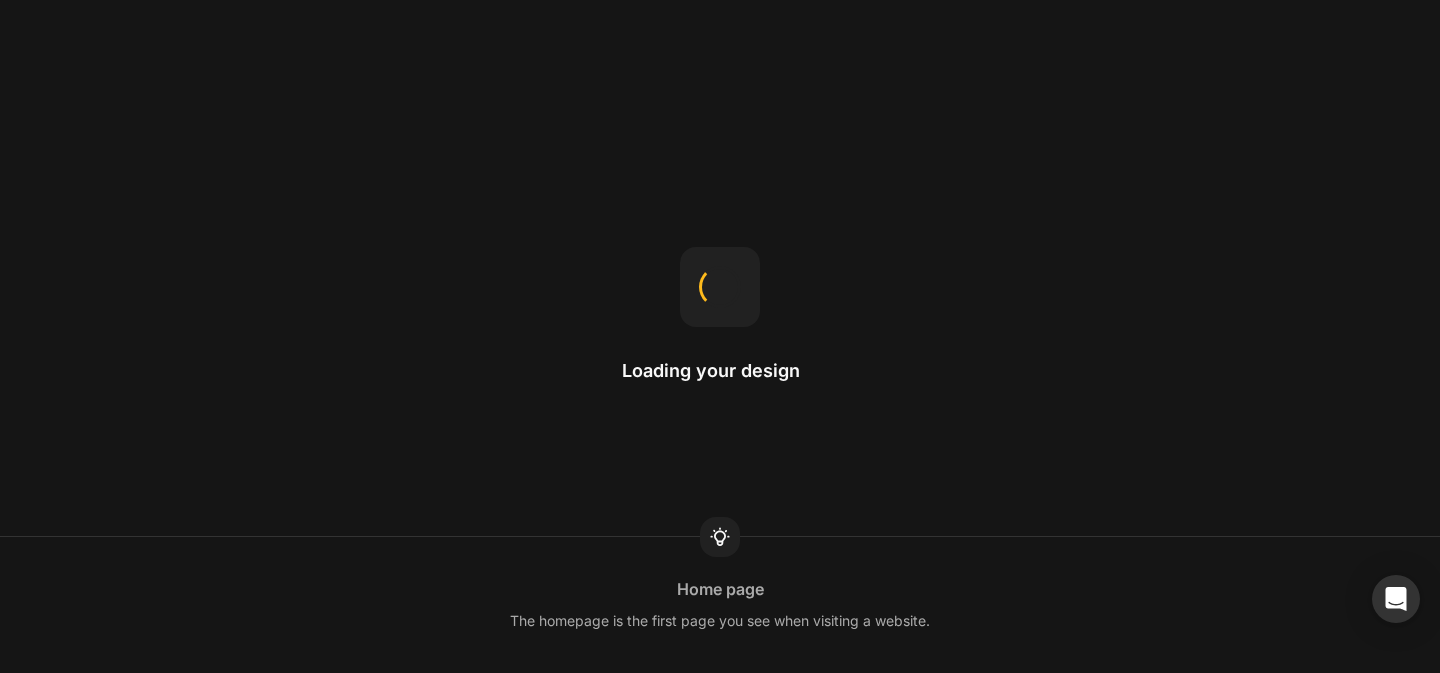 scroll, scrollTop: 0, scrollLeft: 0, axis: both 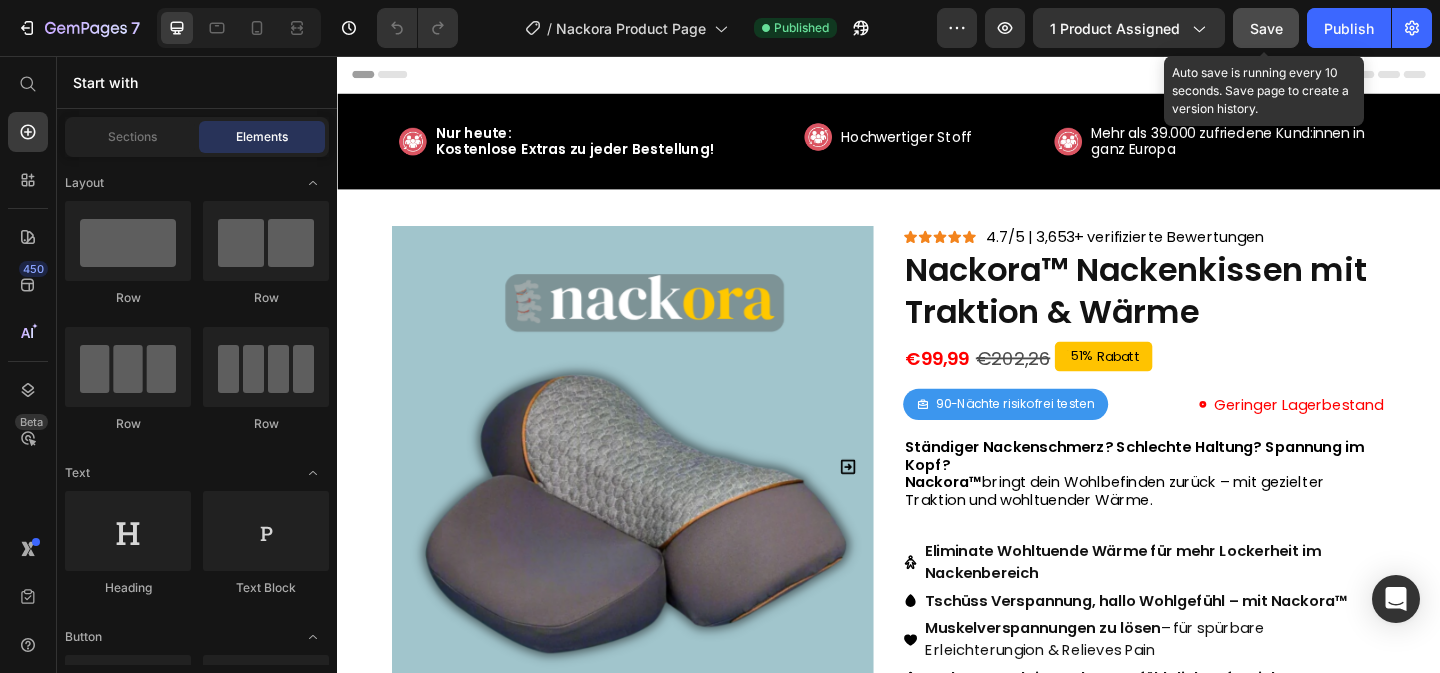 click on "Save" at bounding box center [1266, 28] 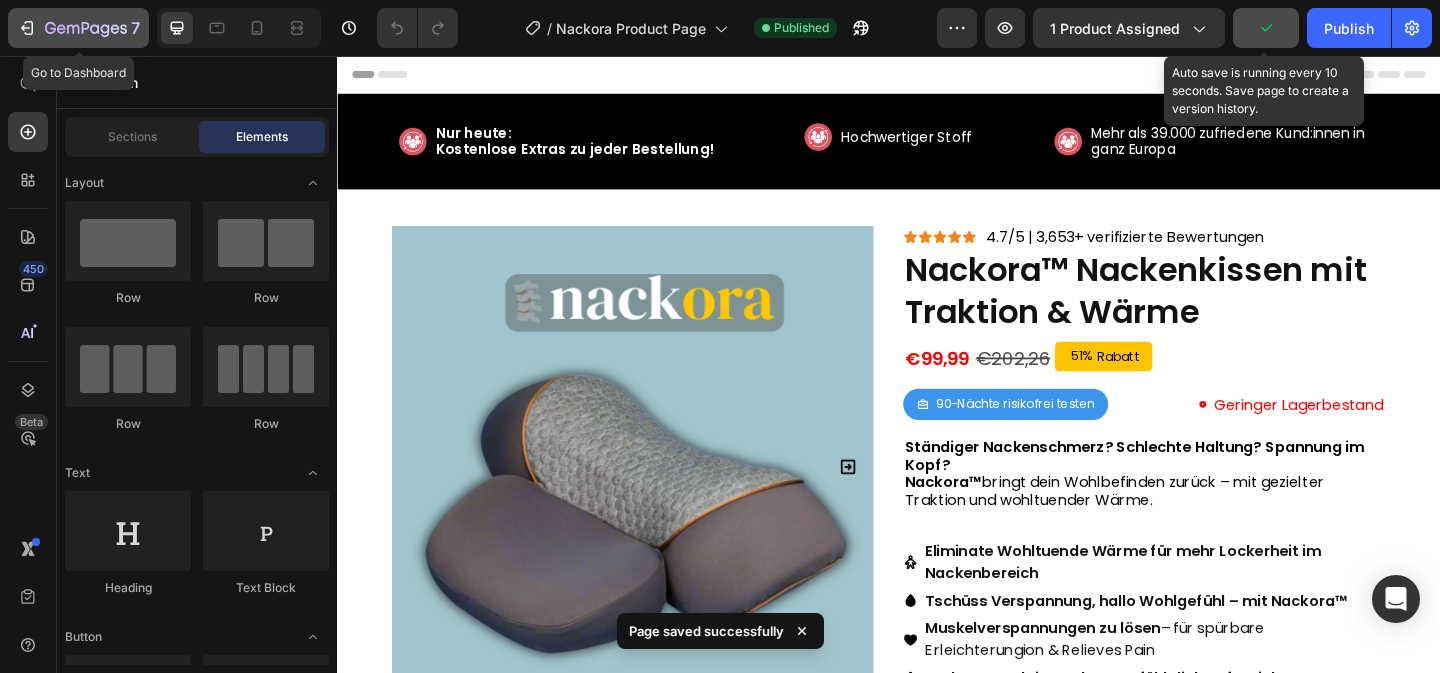 click 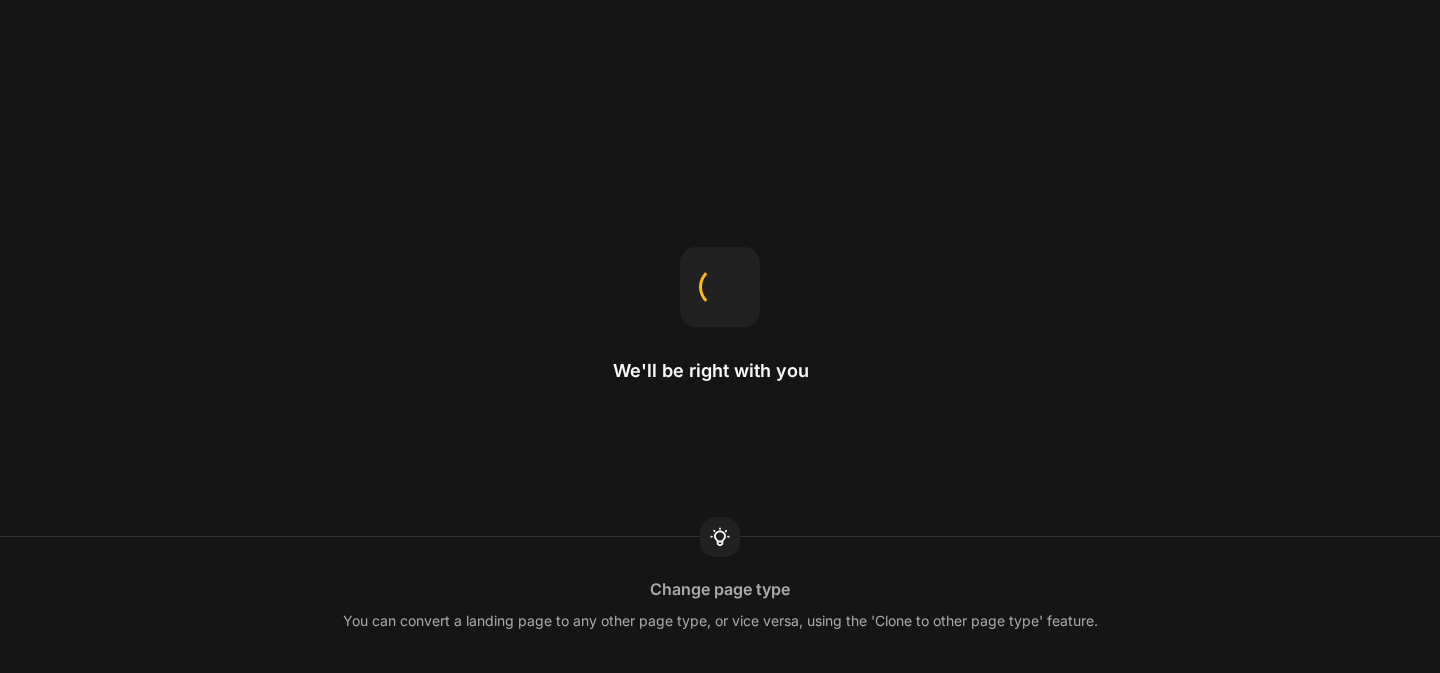 scroll, scrollTop: 0, scrollLeft: 0, axis: both 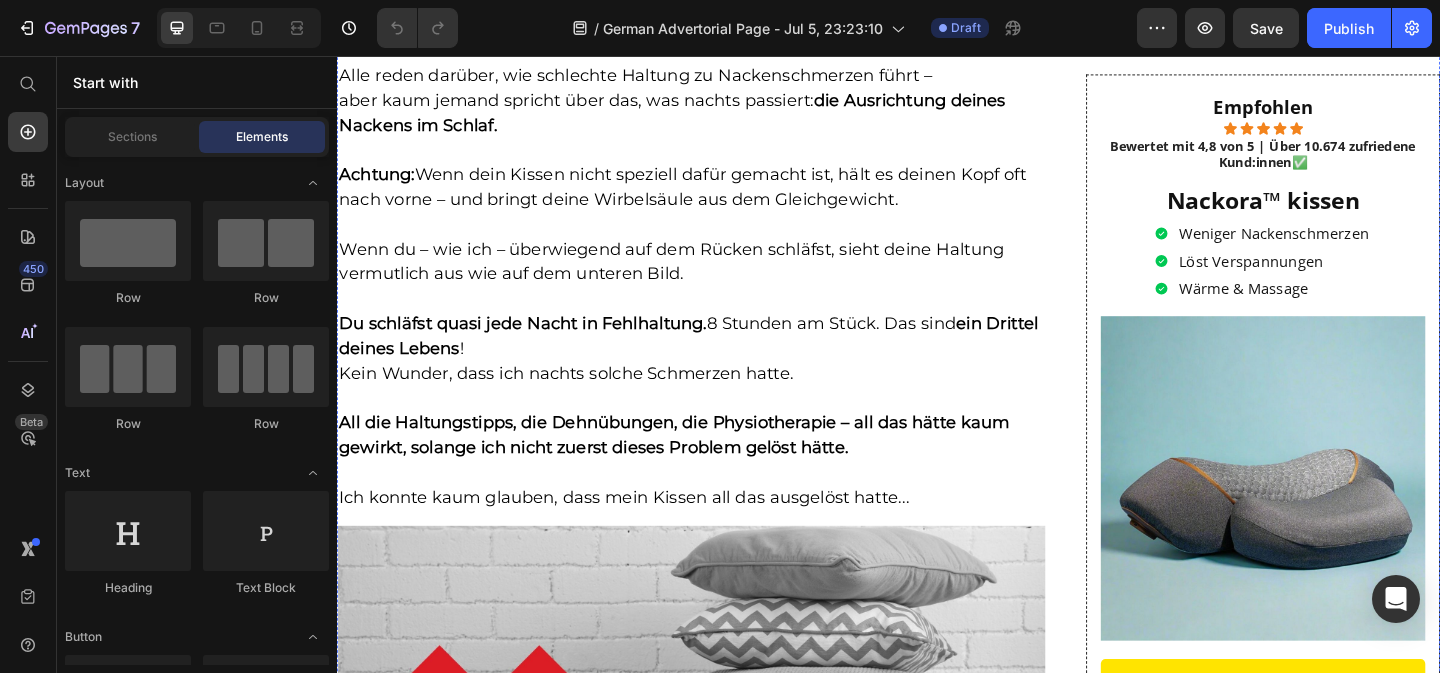 click at bounding box center (722, -791) 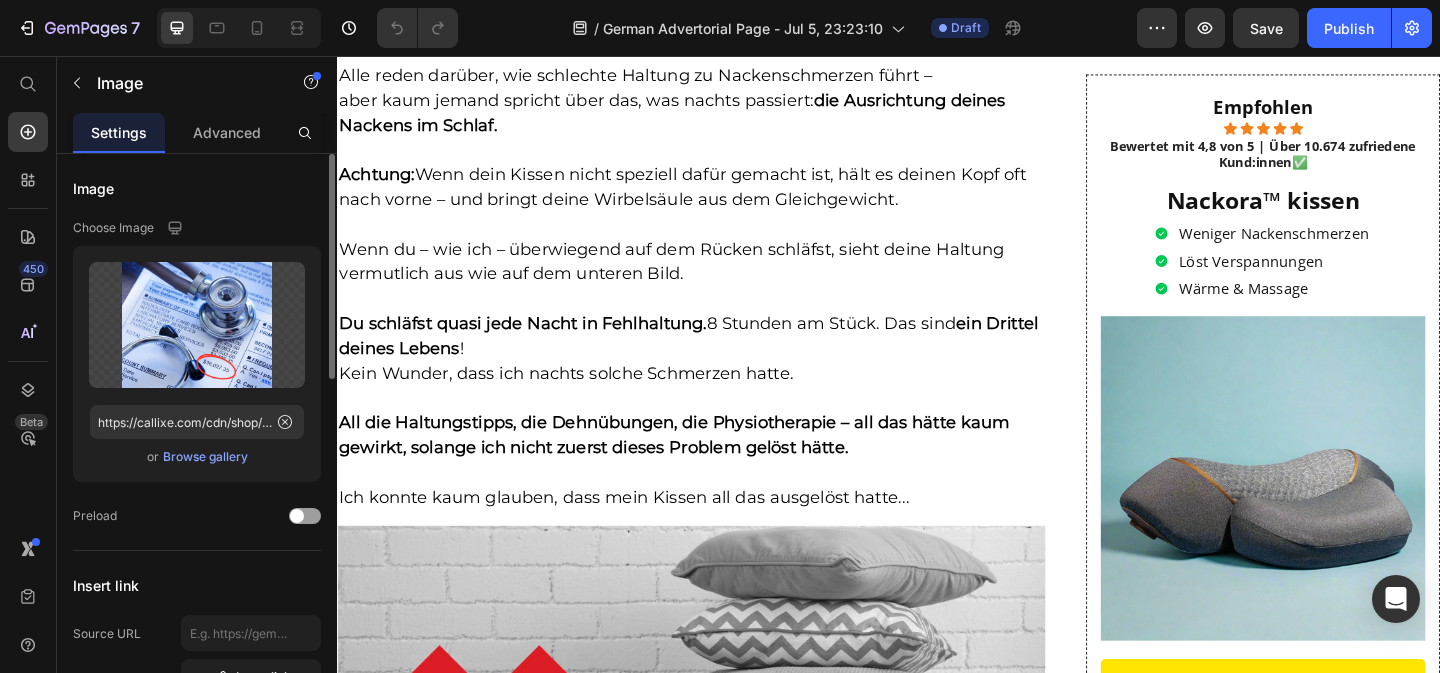 click on "Browse gallery" at bounding box center (205, 457) 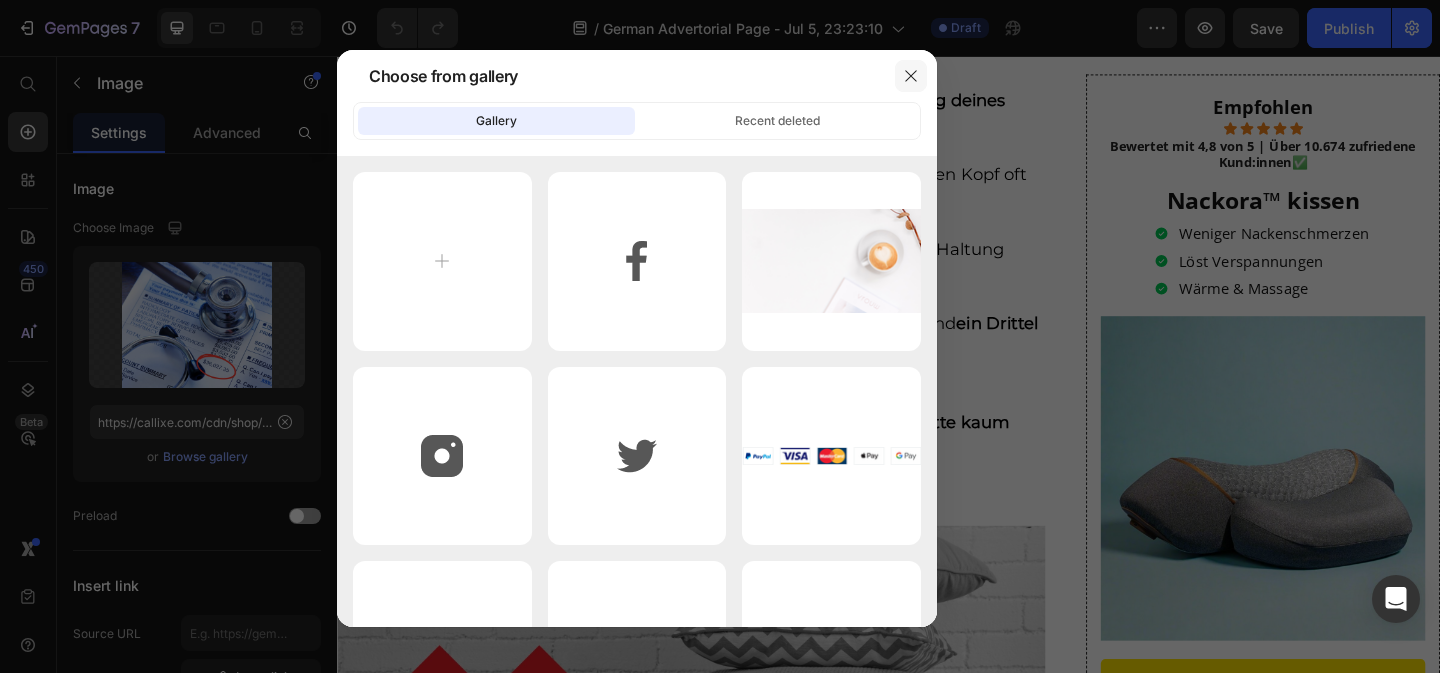 click at bounding box center (911, 76) 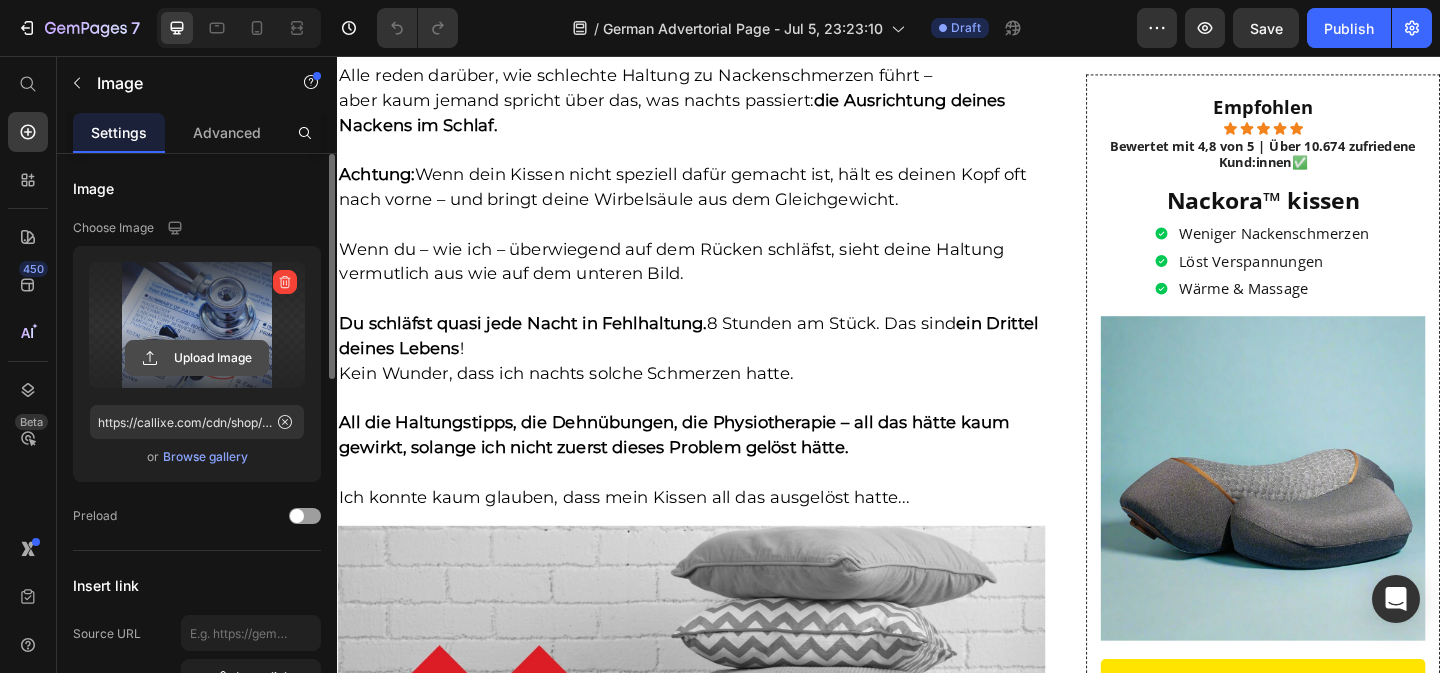 click 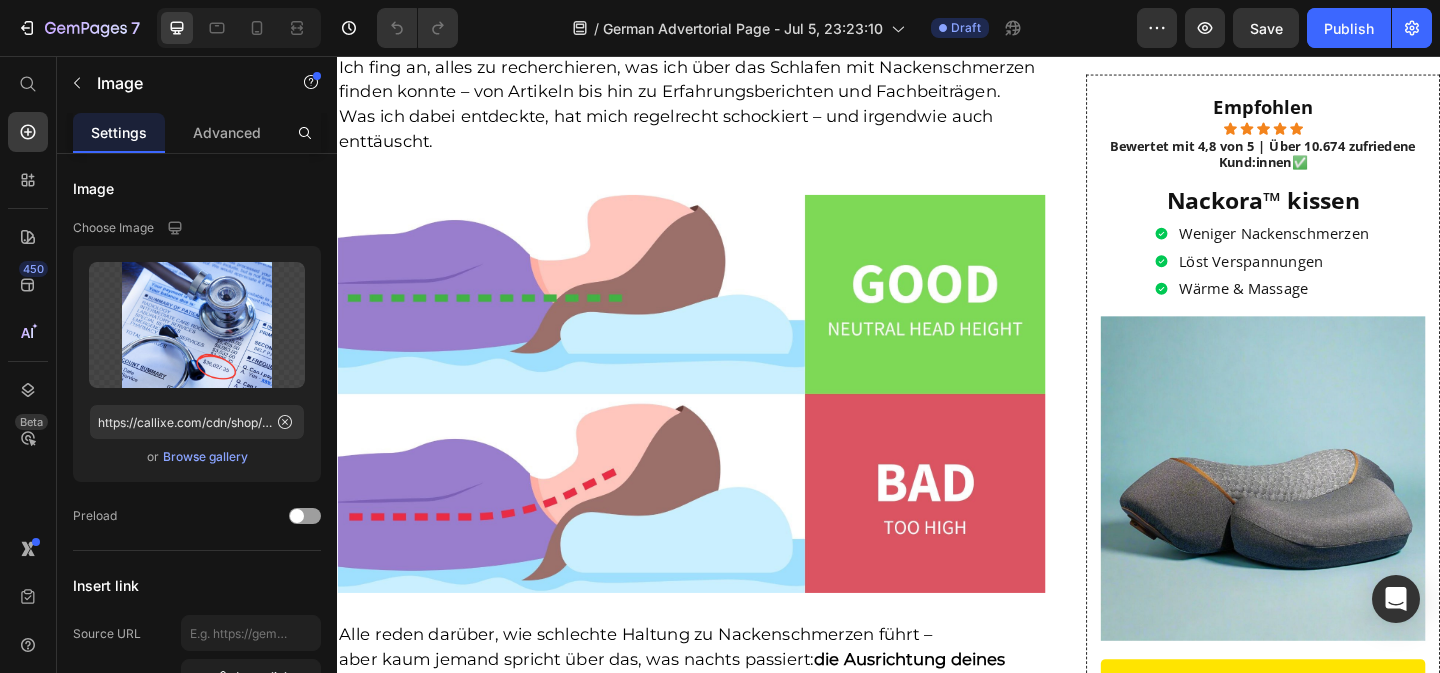 scroll, scrollTop: 3126, scrollLeft: 0, axis: vertical 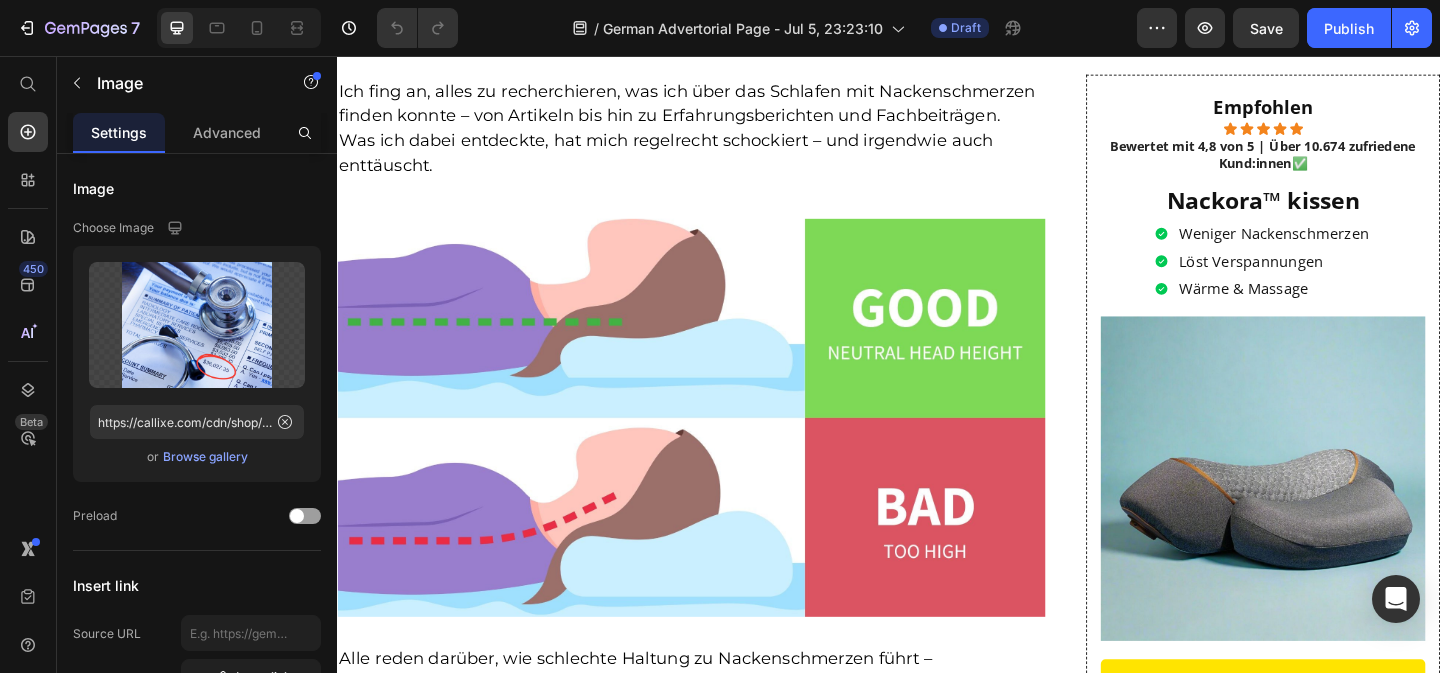click 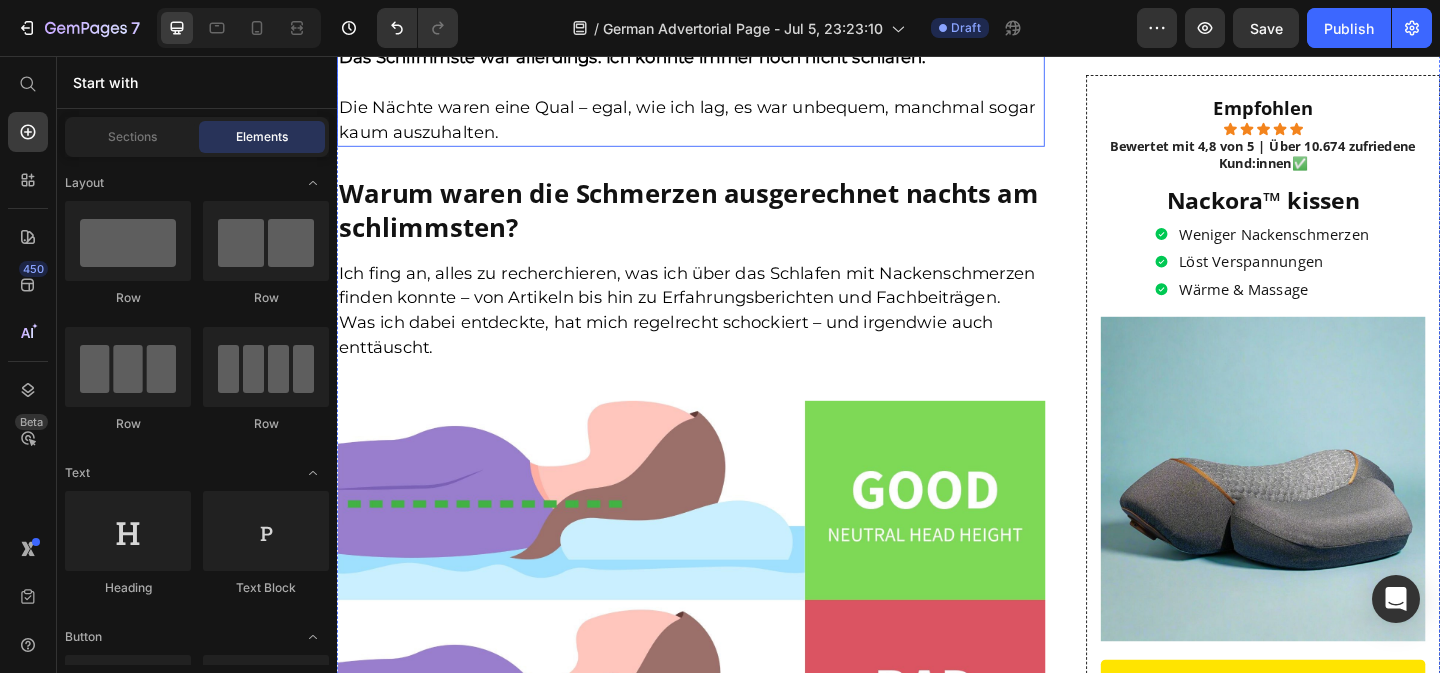 scroll, scrollTop: 2879, scrollLeft: 0, axis: vertical 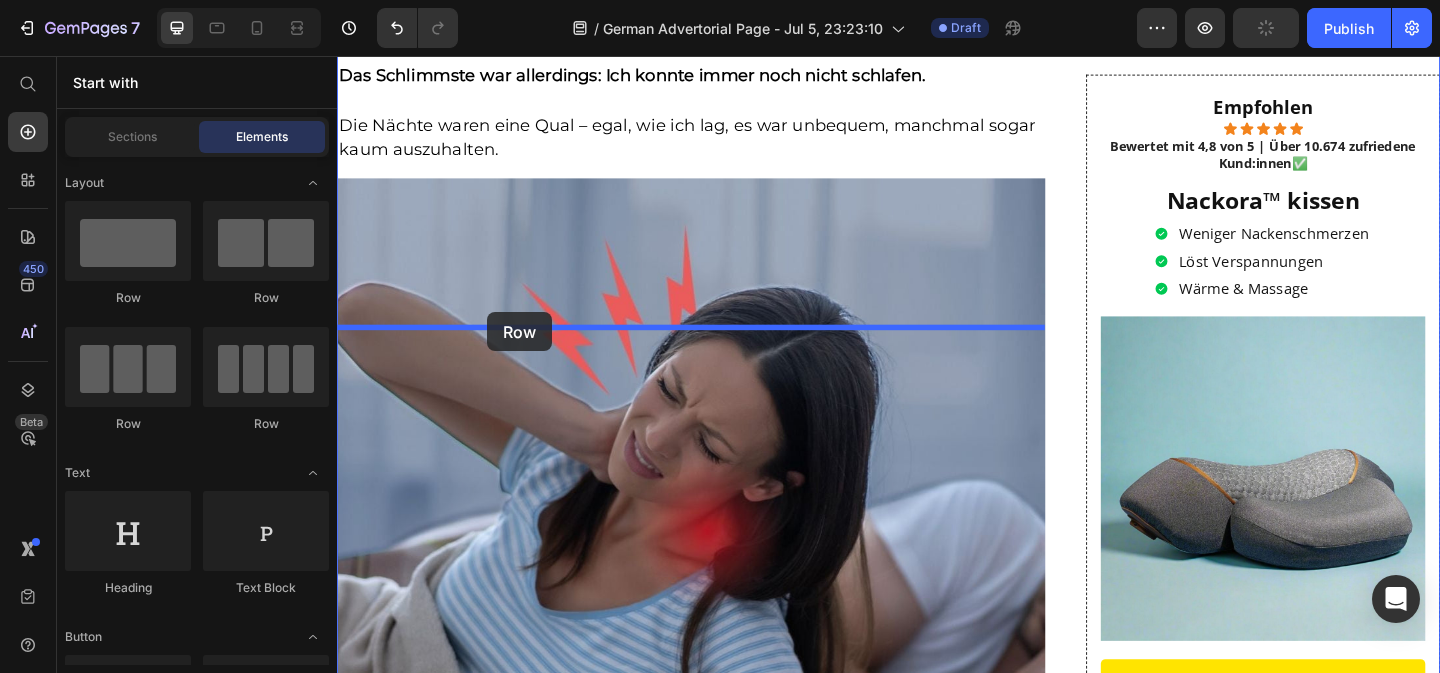 drag, startPoint x: 492, startPoint y: 302, endPoint x: 504, endPoint y: 334, distance: 34.176014 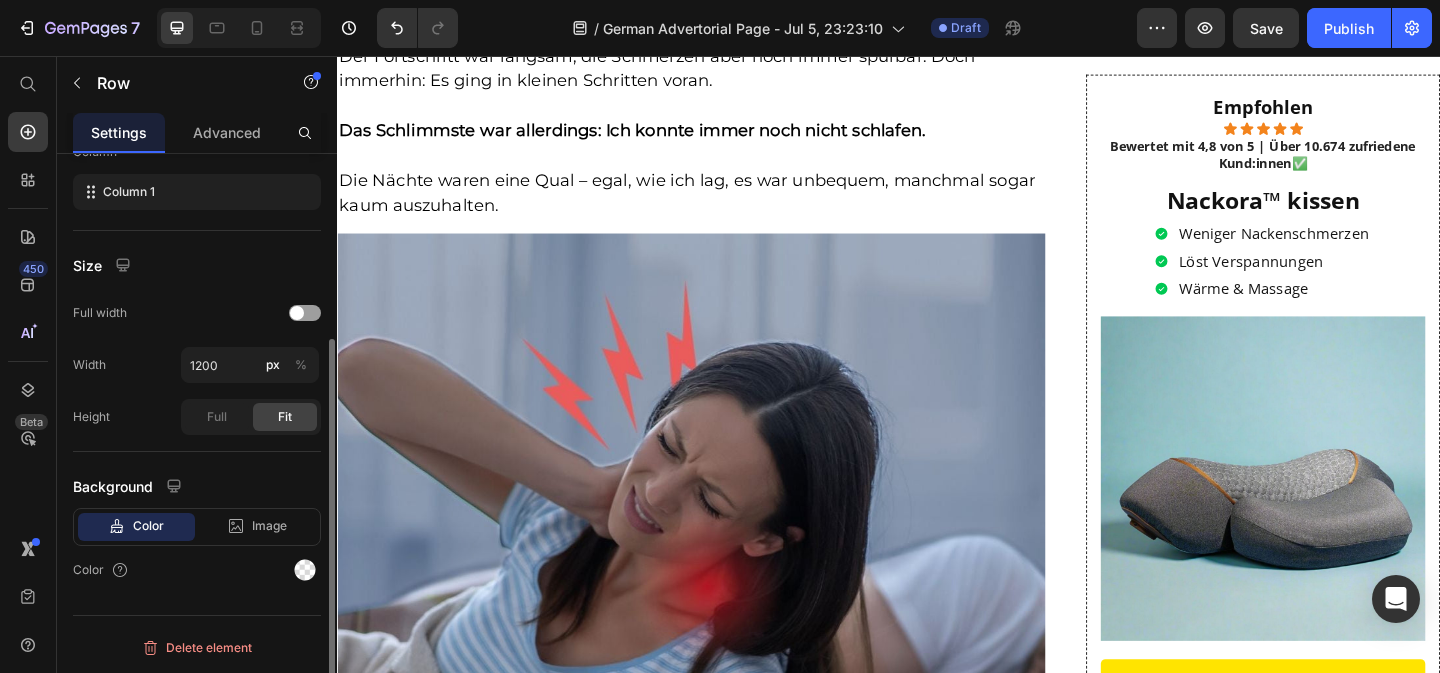 scroll, scrollTop: 319, scrollLeft: 0, axis: vertical 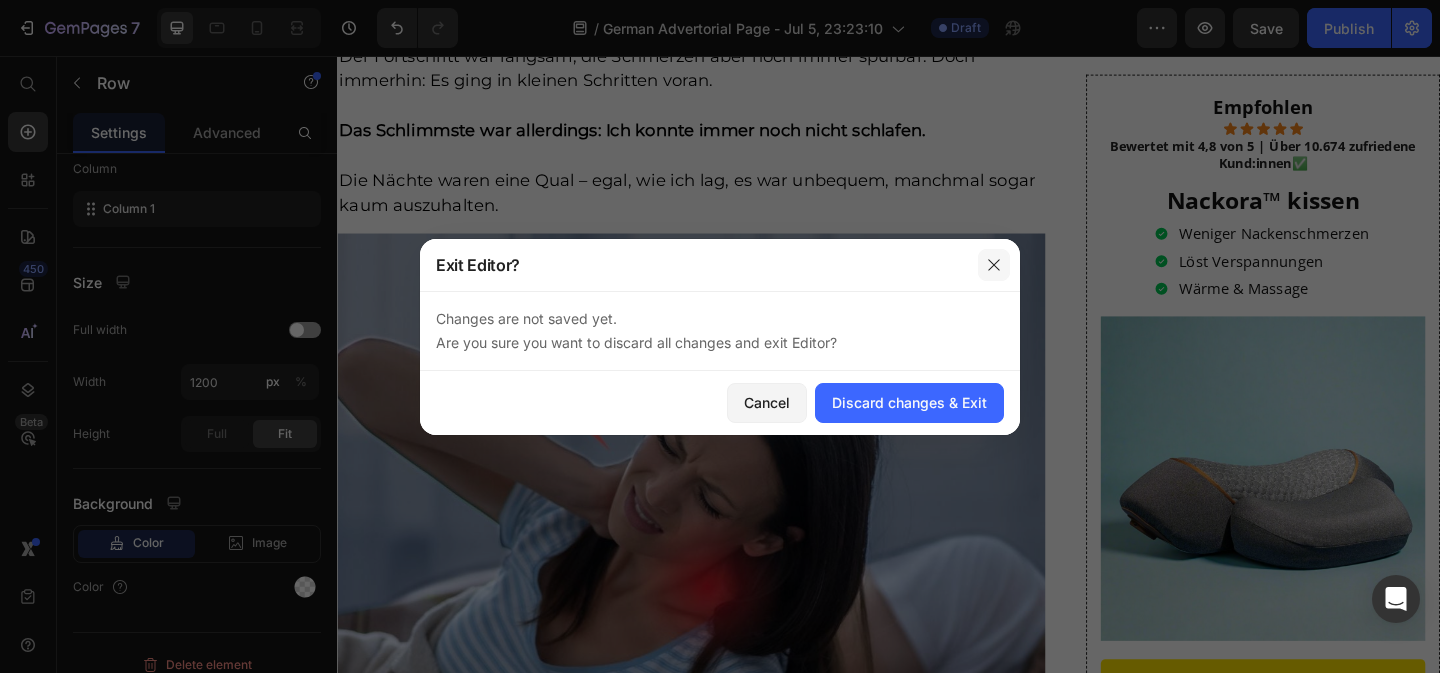 click 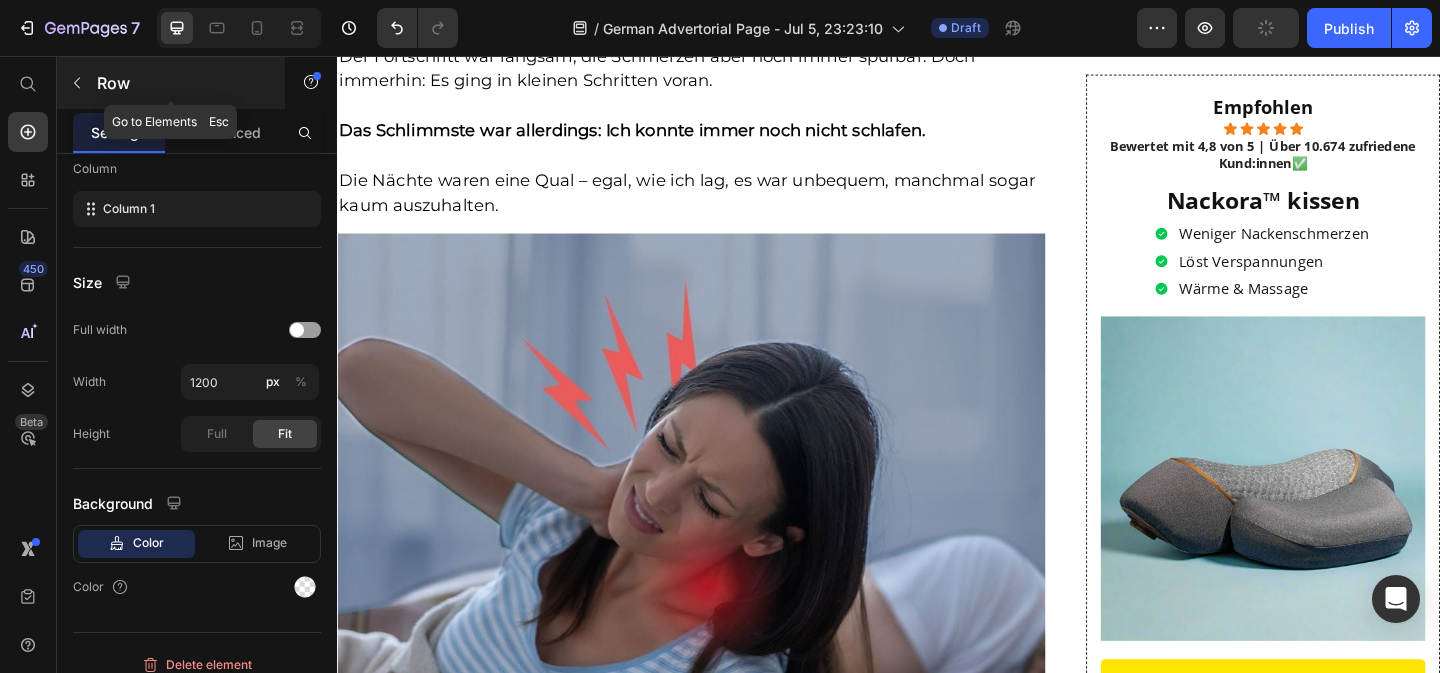 click 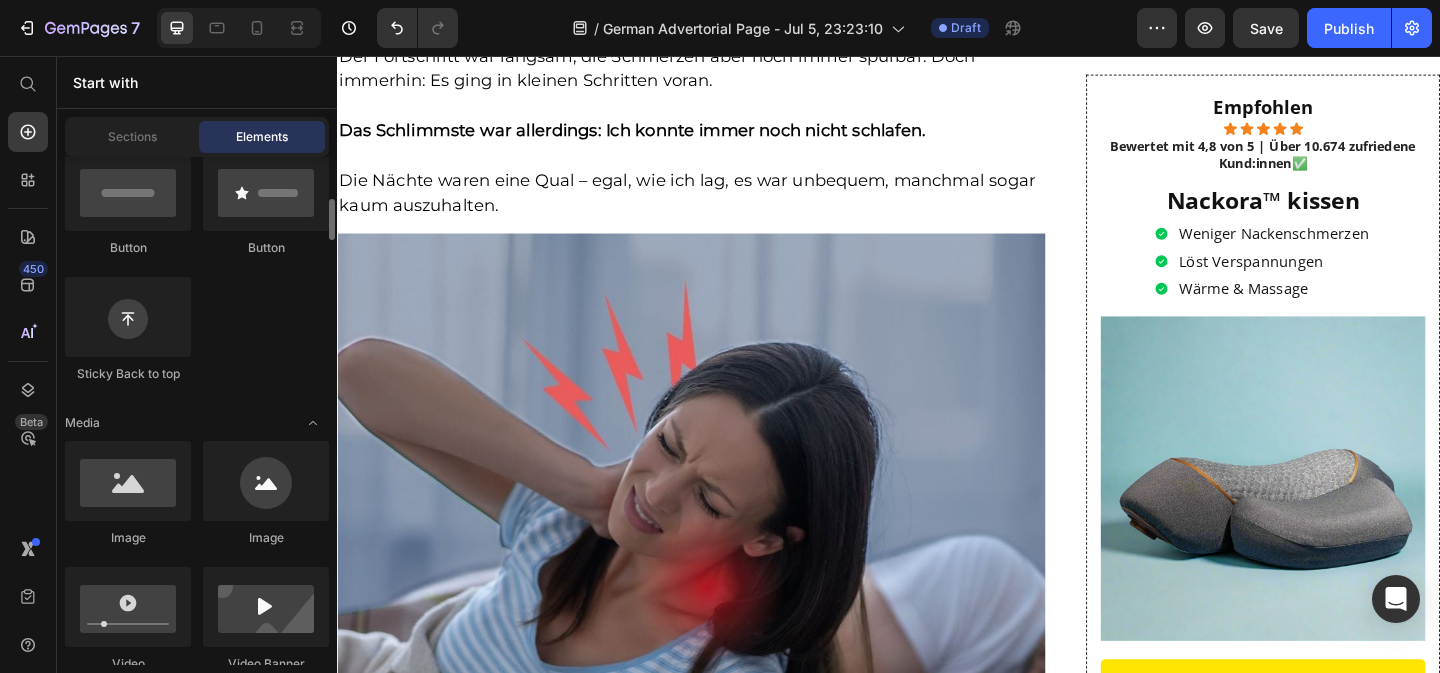 scroll, scrollTop: 505, scrollLeft: 0, axis: vertical 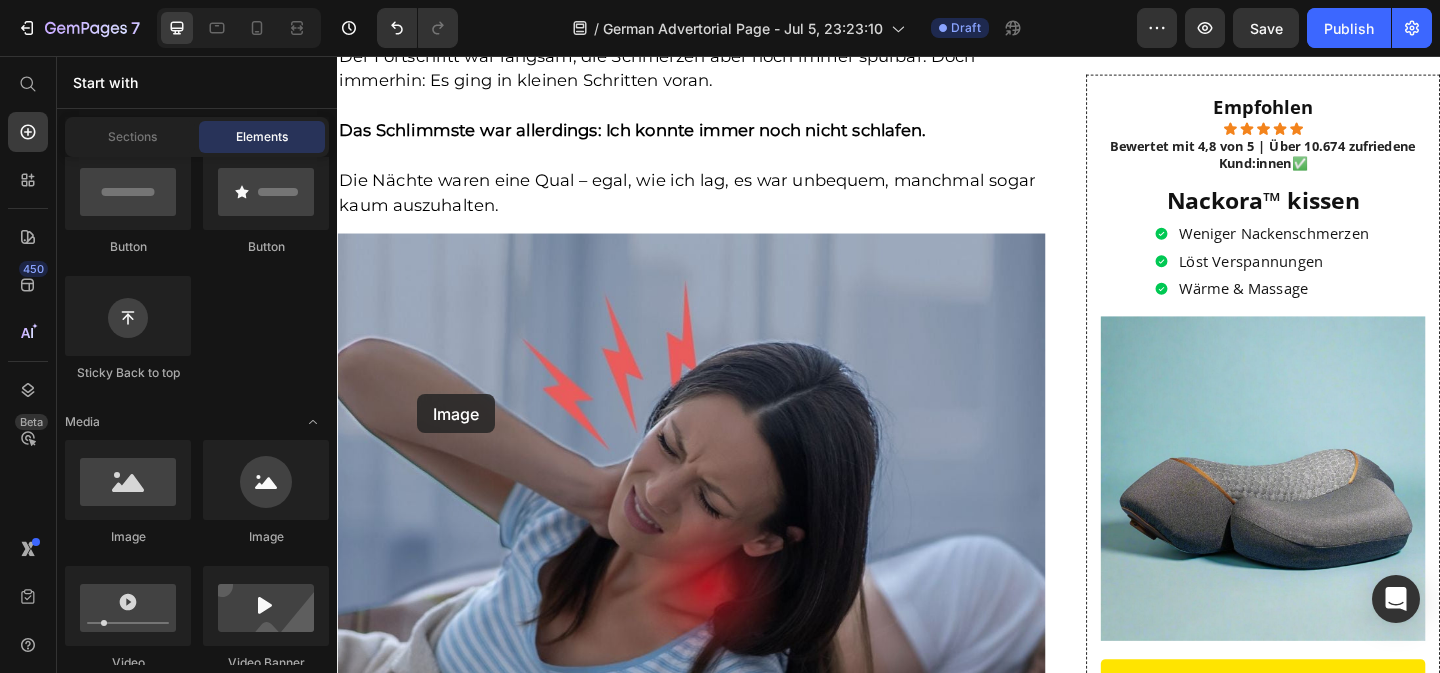 drag, startPoint x: 570, startPoint y: 525, endPoint x: 513, endPoint y: 407, distance: 131.04579 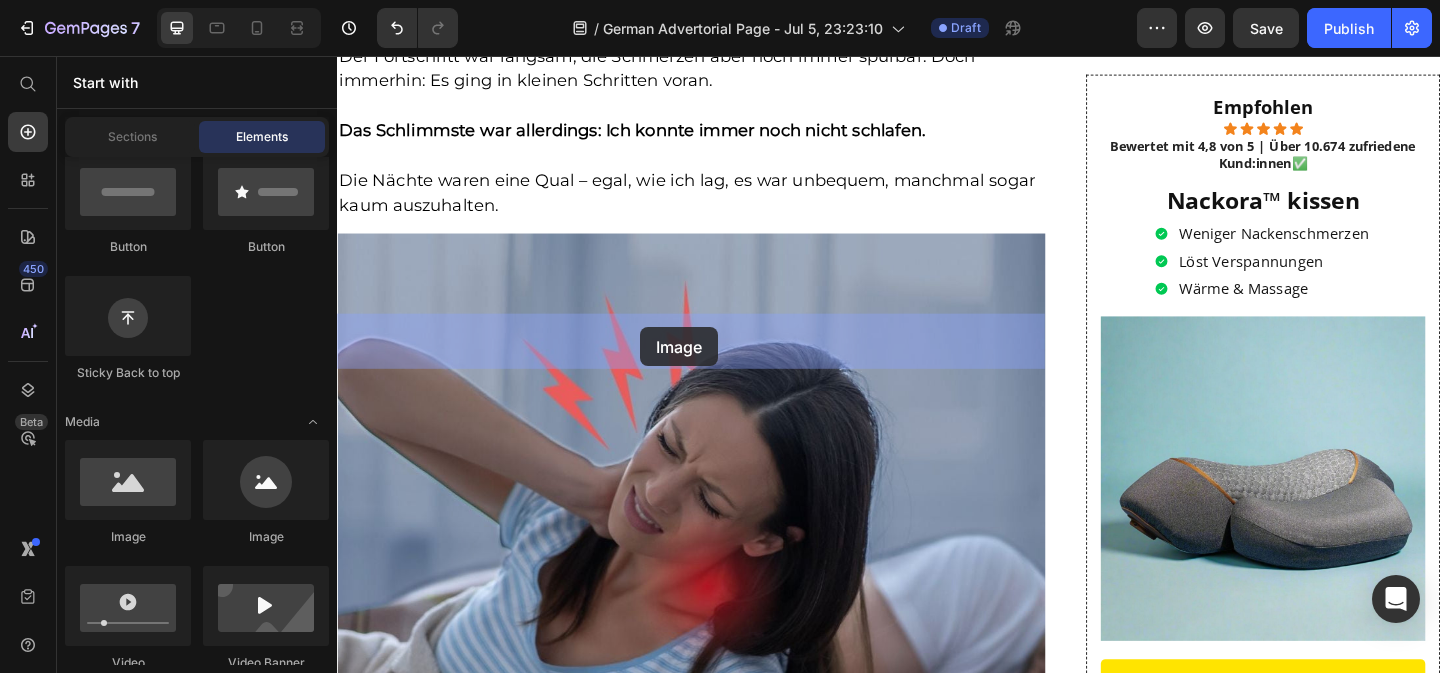 drag, startPoint x: 467, startPoint y: 541, endPoint x: 667, endPoint y: 350, distance: 276.55197 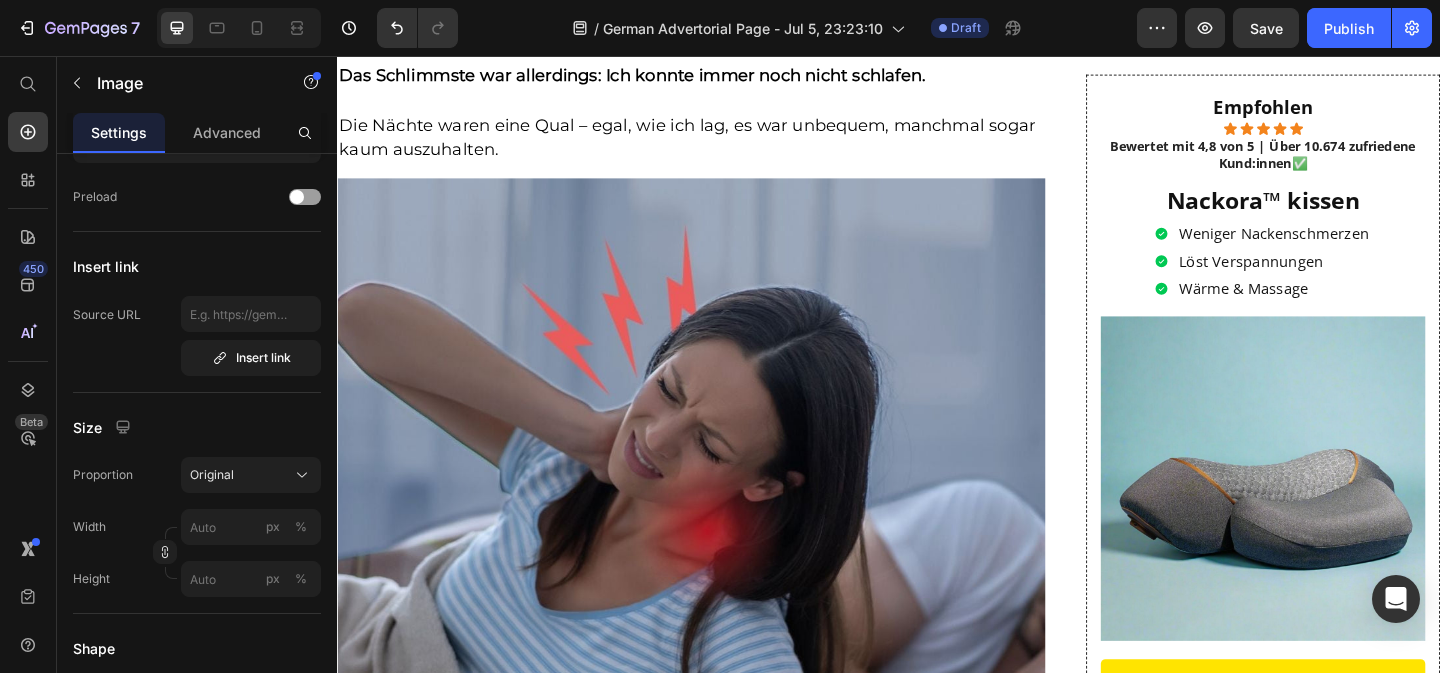 scroll, scrollTop: 0, scrollLeft: 0, axis: both 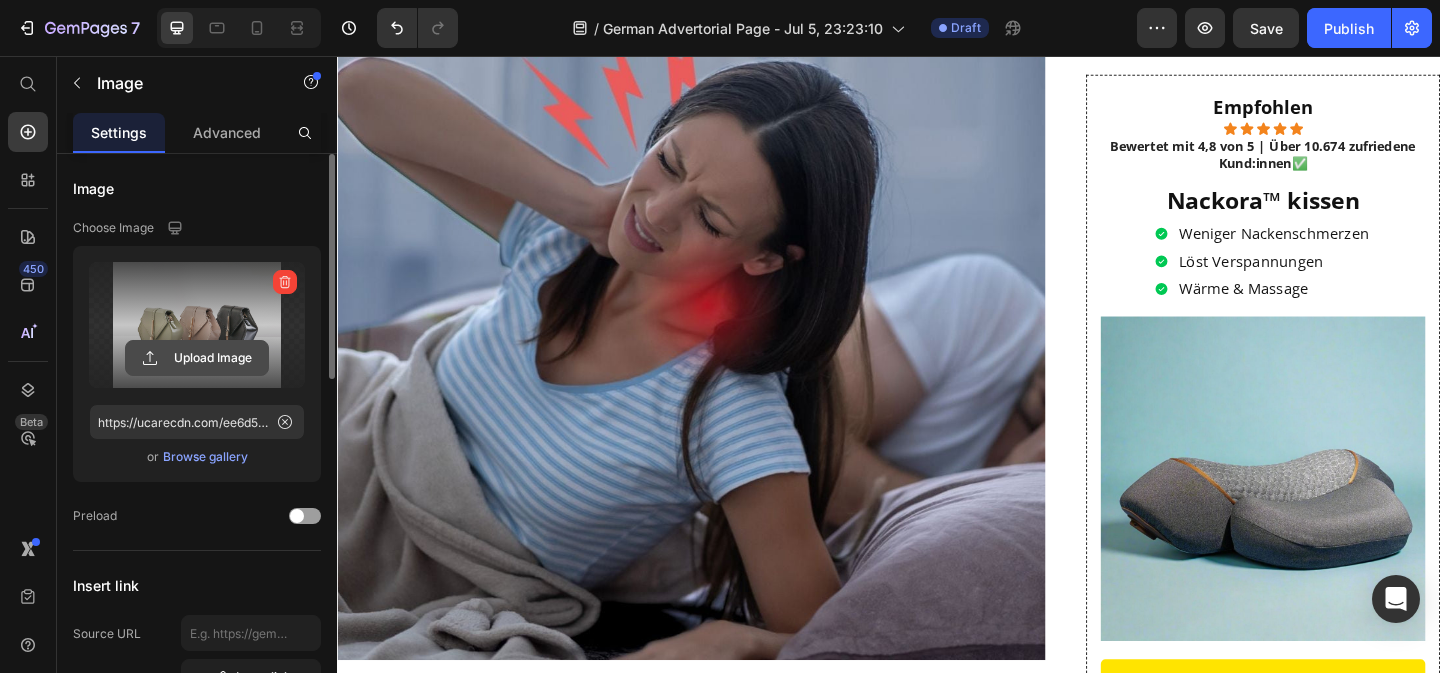 click 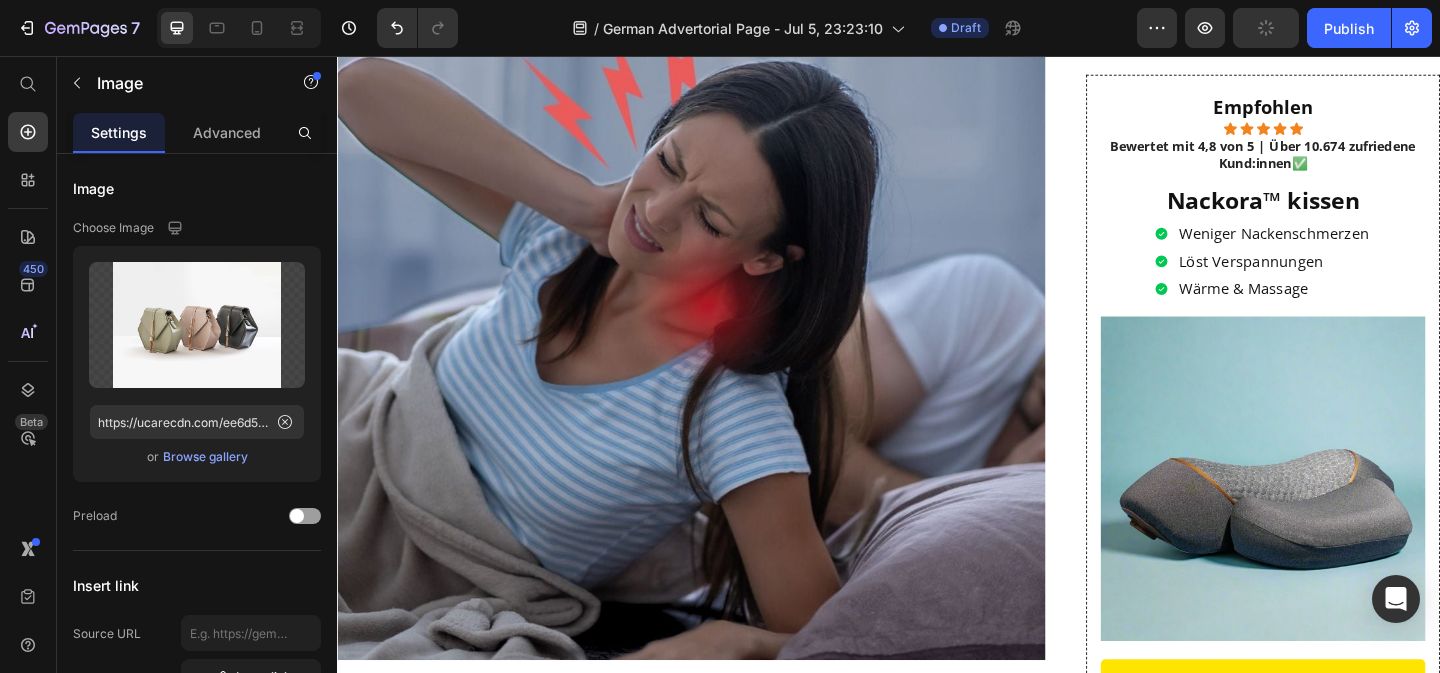 scroll, scrollTop: 2958, scrollLeft: 0, axis: vertical 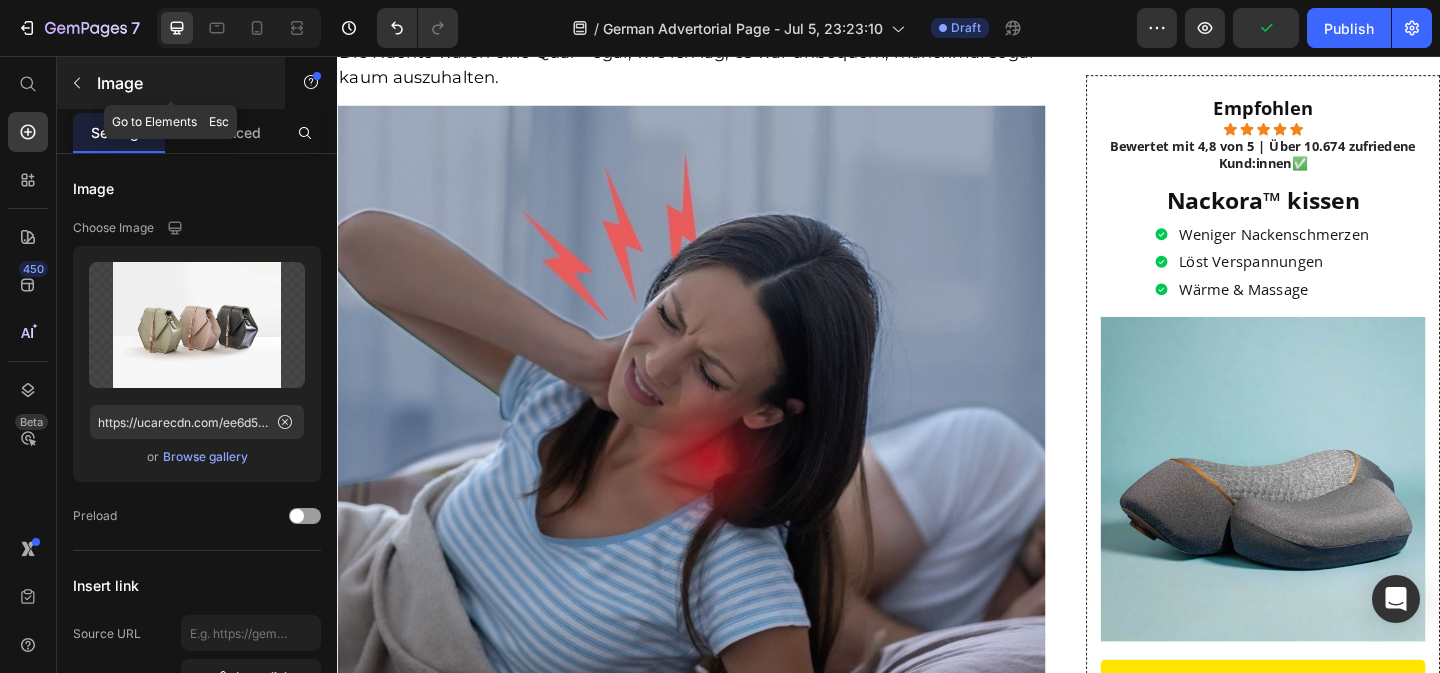 click 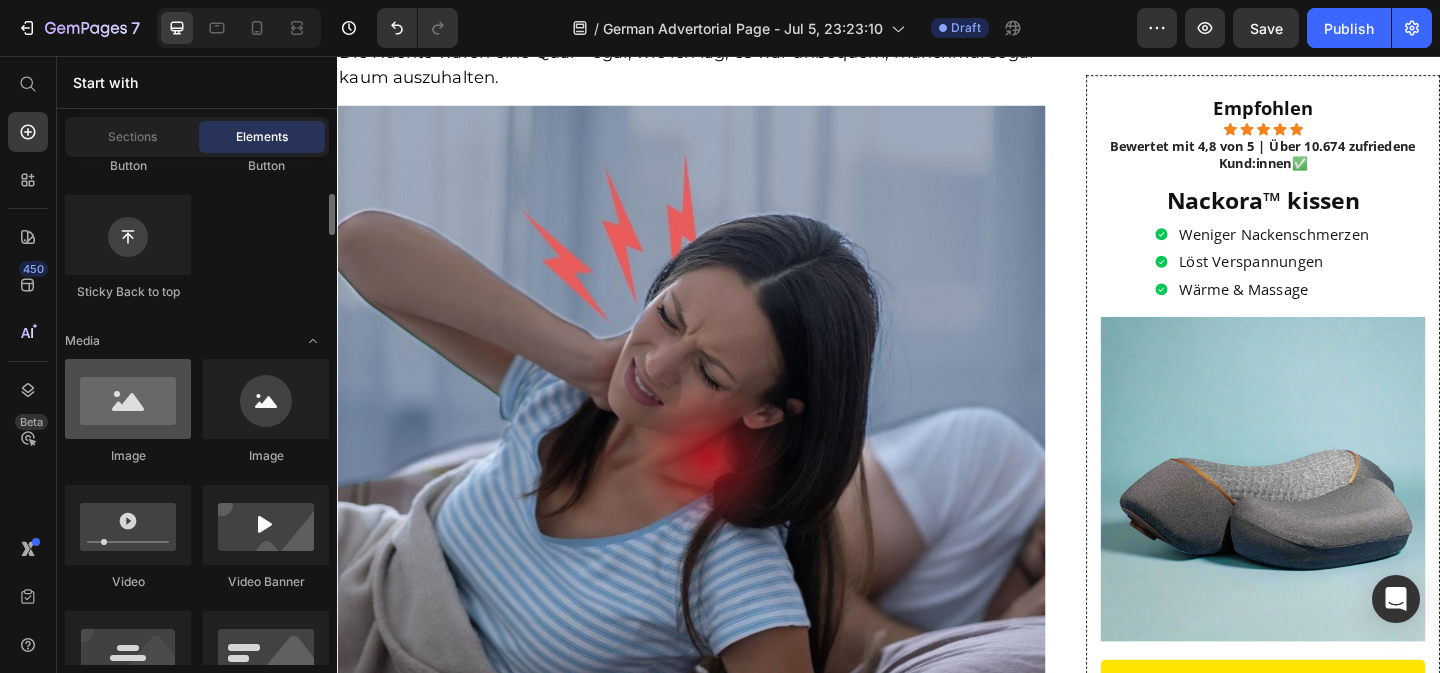 scroll, scrollTop: 597, scrollLeft: 0, axis: vertical 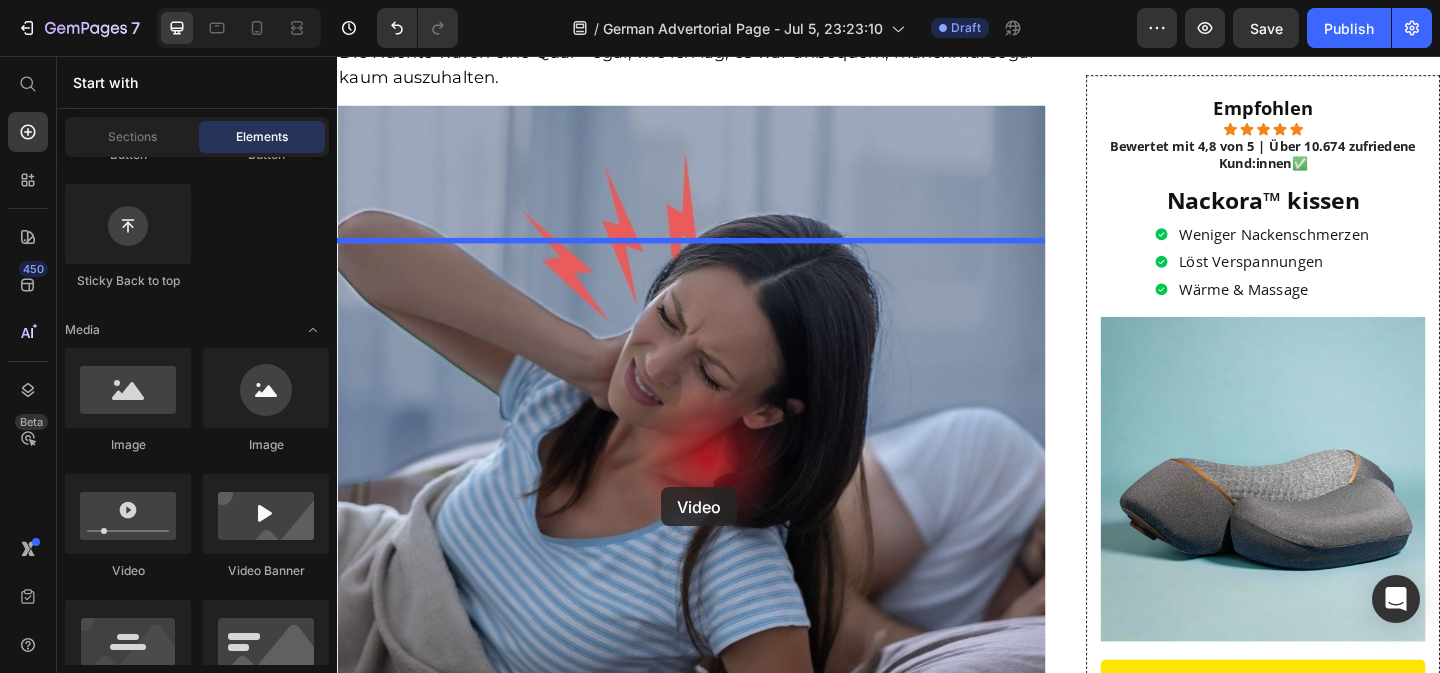 drag, startPoint x: 465, startPoint y: 574, endPoint x: 689, endPoint y: 525, distance: 229.29675 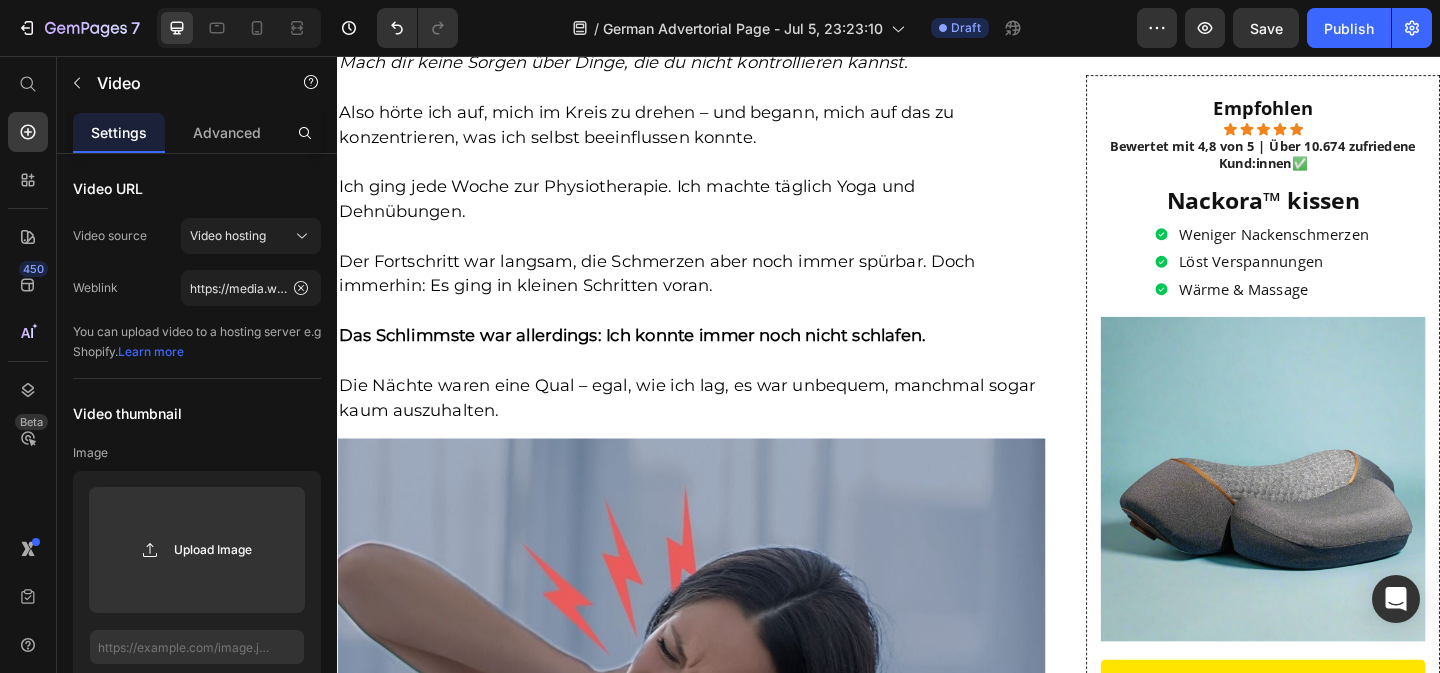 scroll, scrollTop: 2962, scrollLeft: 0, axis: vertical 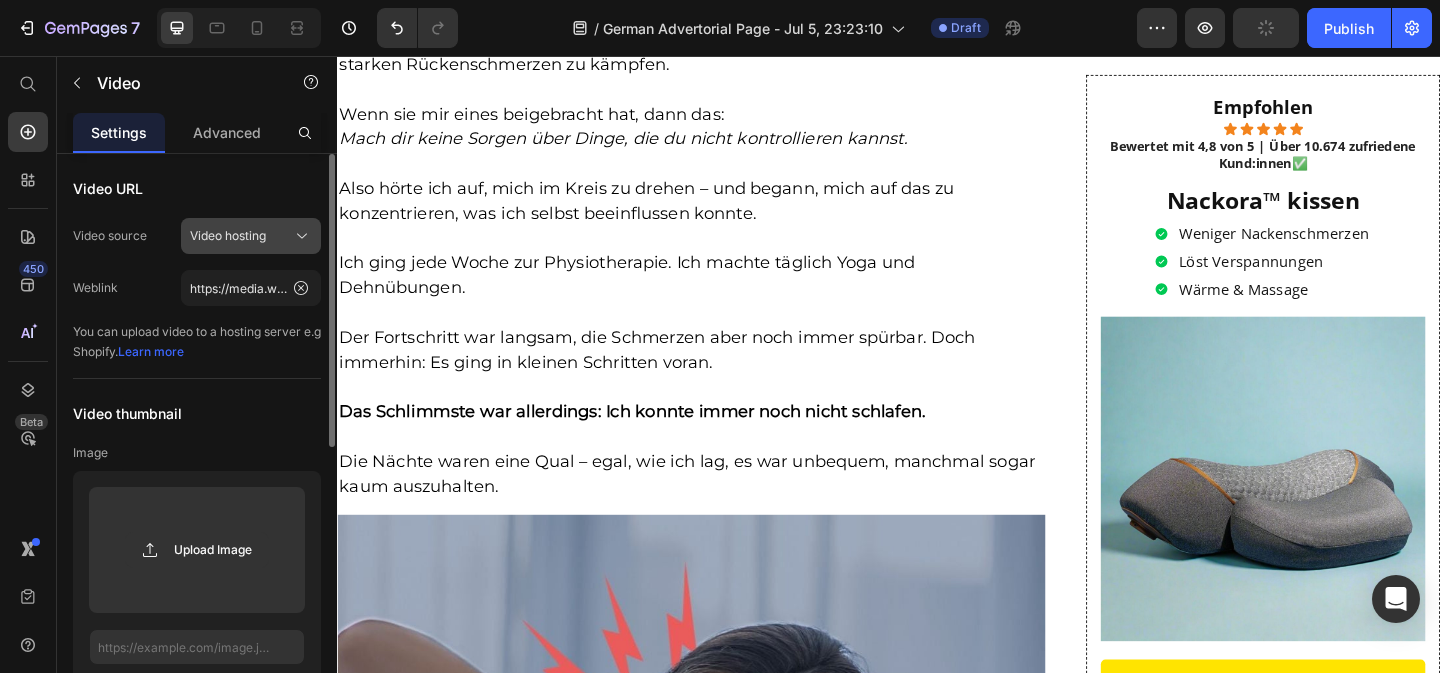click 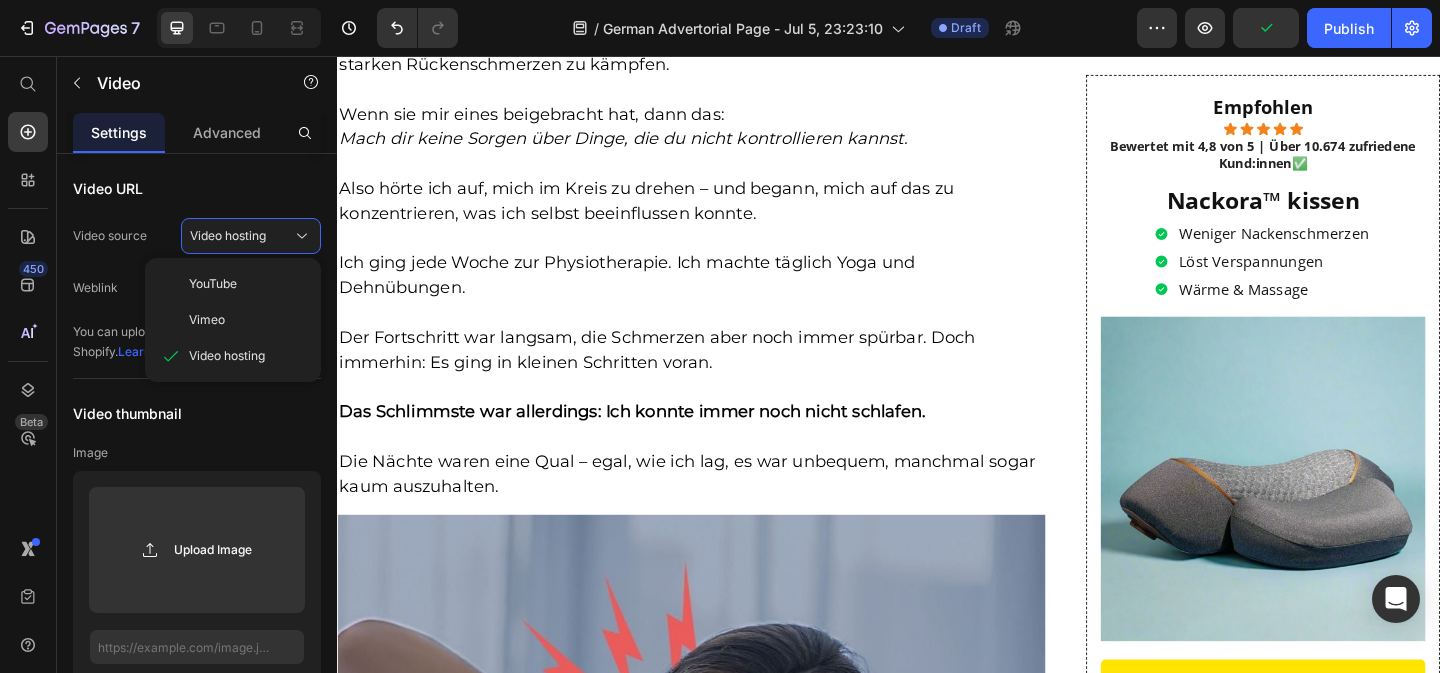 click at bounding box center [722, -225] 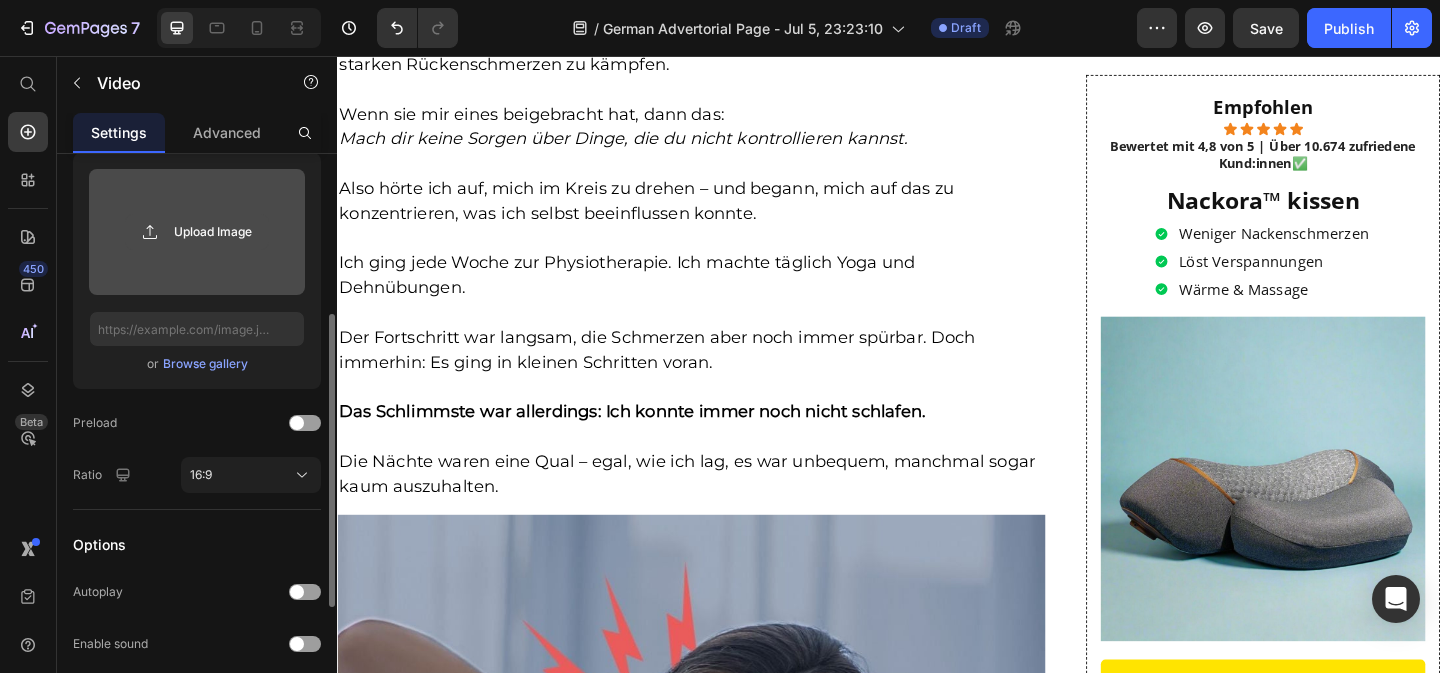scroll, scrollTop: 317, scrollLeft: 0, axis: vertical 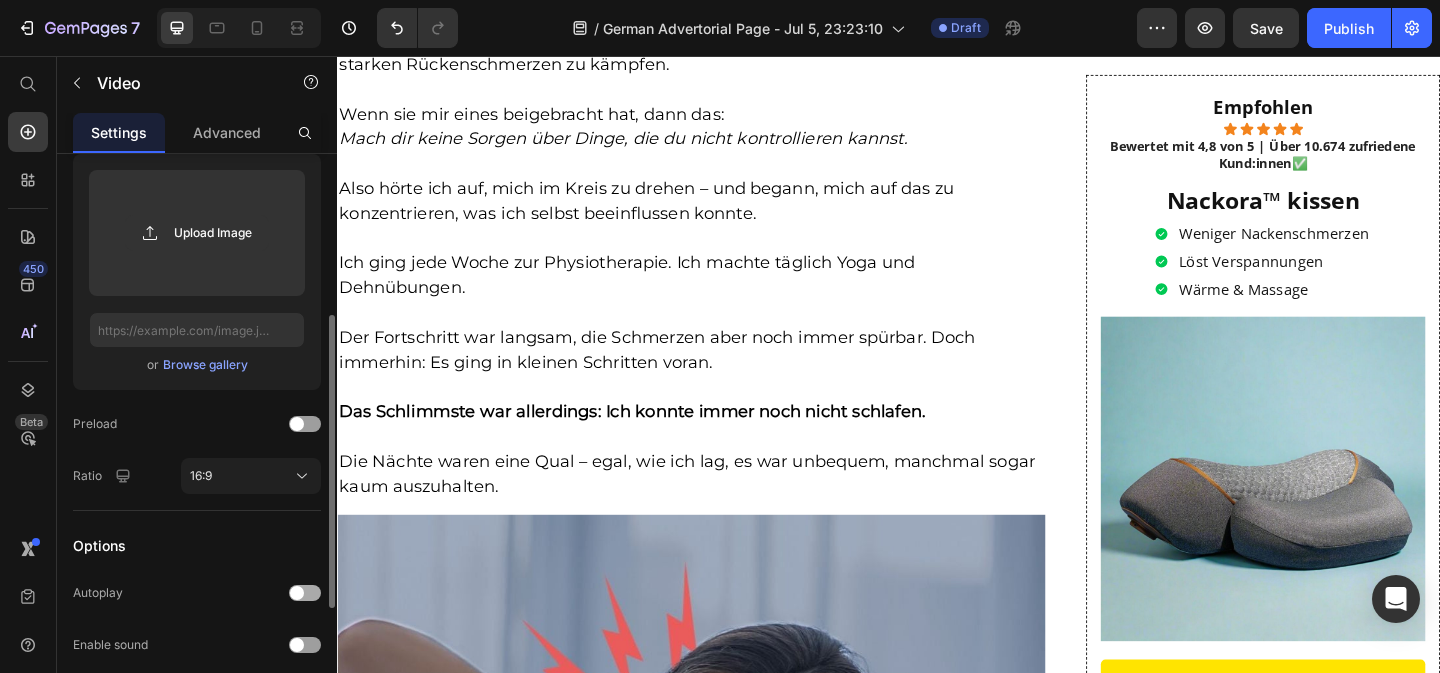 click at bounding box center (305, 593) 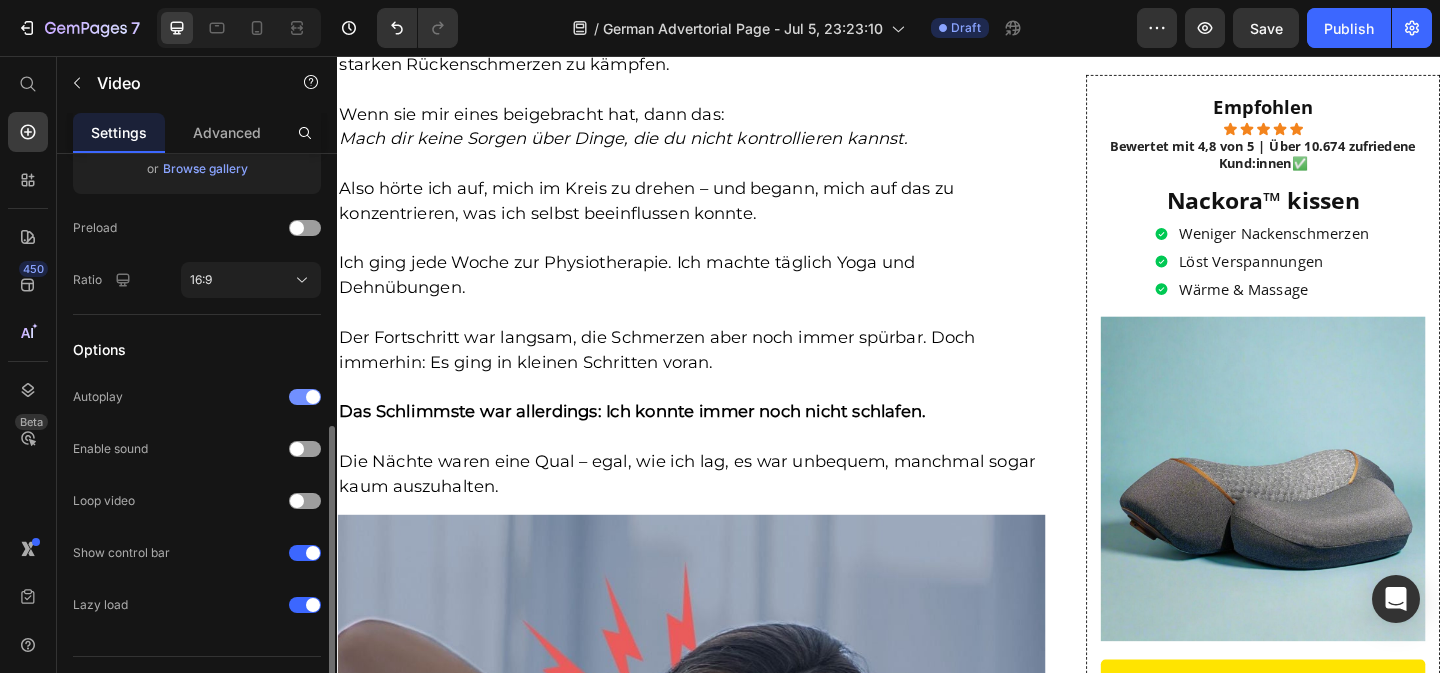 scroll, scrollTop: 522, scrollLeft: 0, axis: vertical 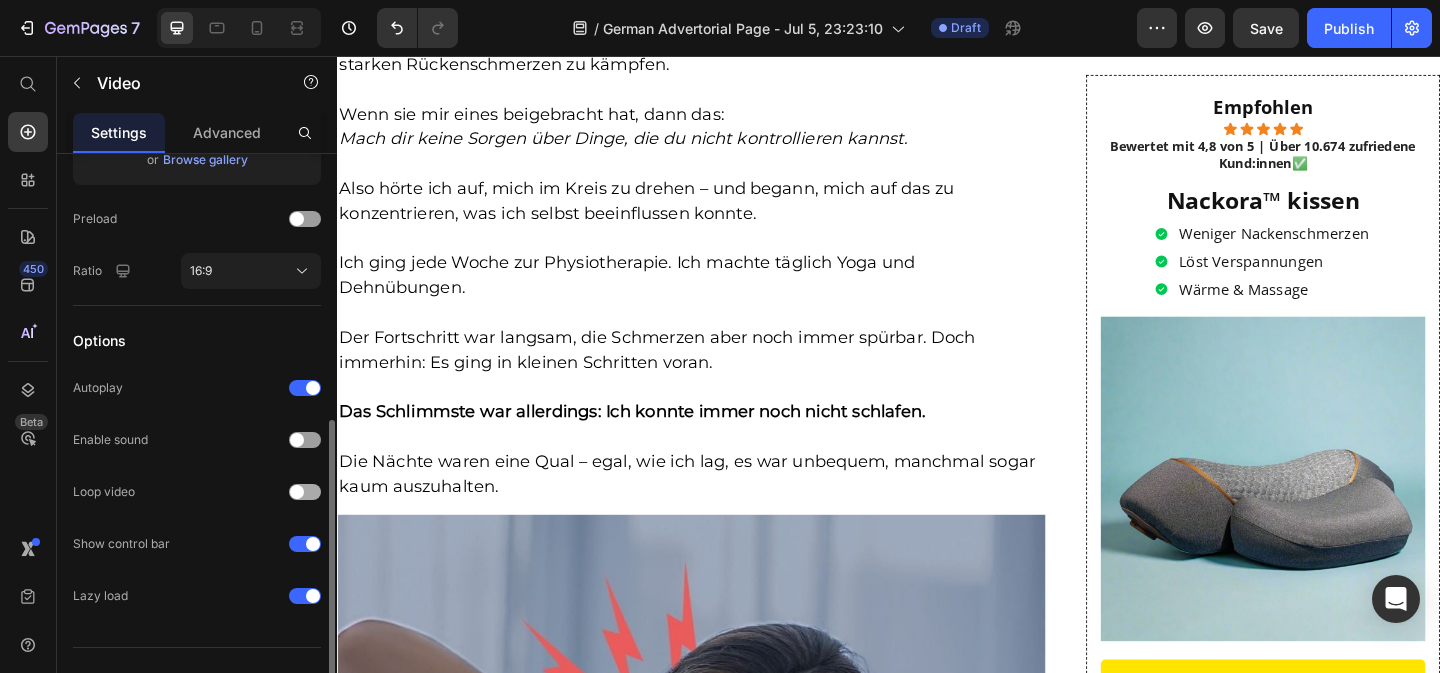click at bounding box center (305, 492) 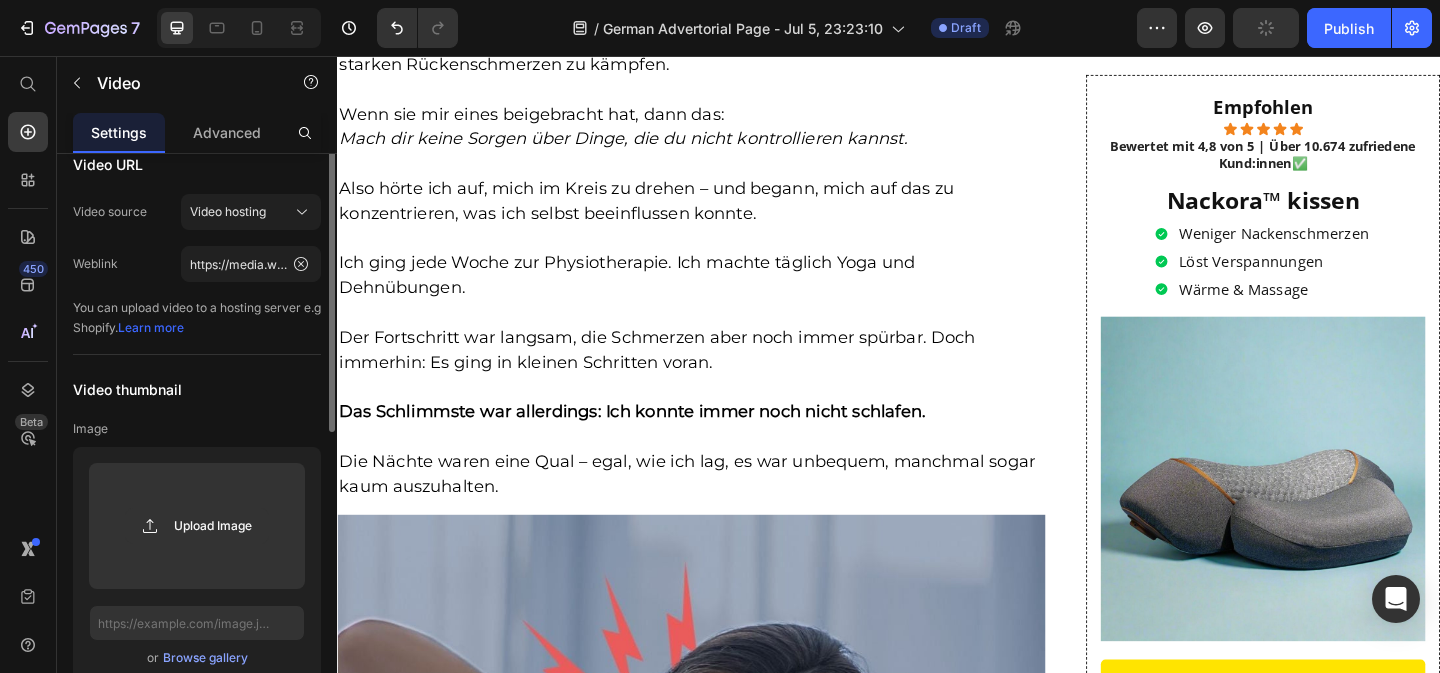 scroll, scrollTop: 0, scrollLeft: 0, axis: both 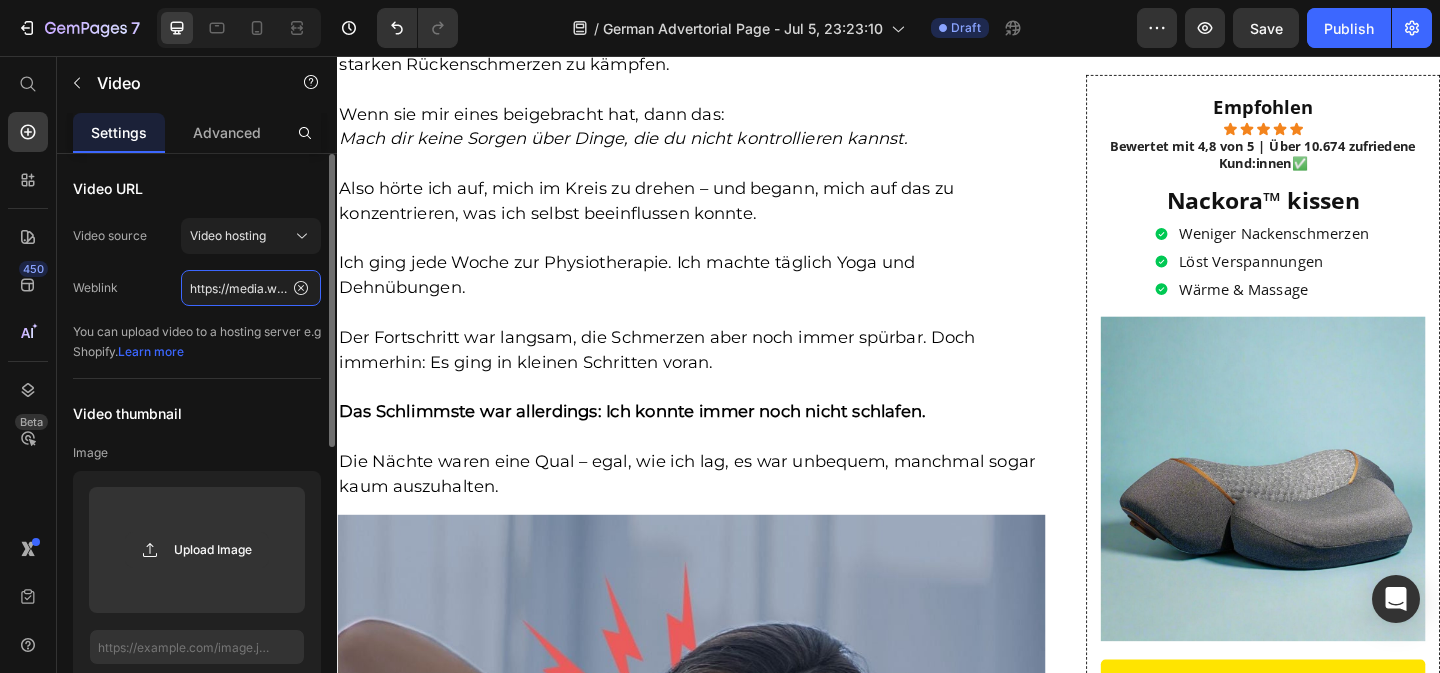 click on "https://media.w3.org/2010/05/sintel/trailer.mp4" 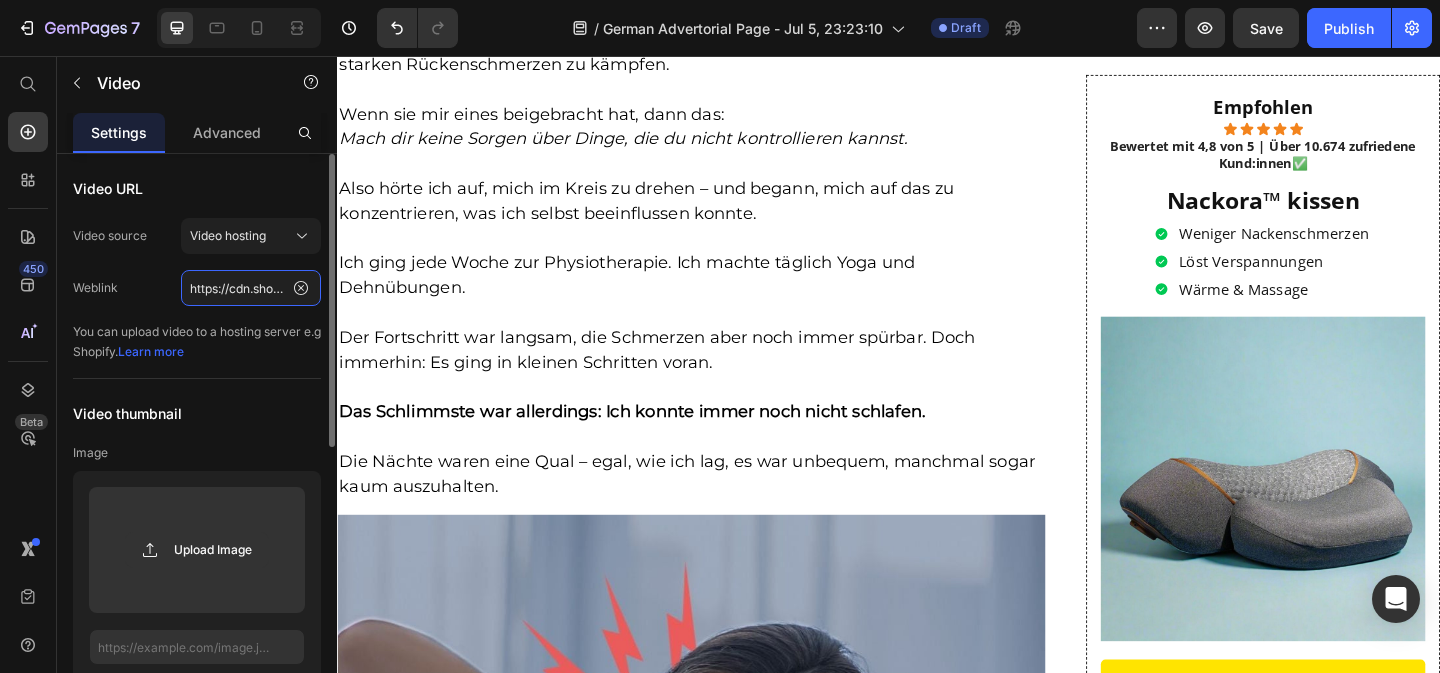 scroll, scrollTop: 0, scrollLeft: 377, axis: horizontal 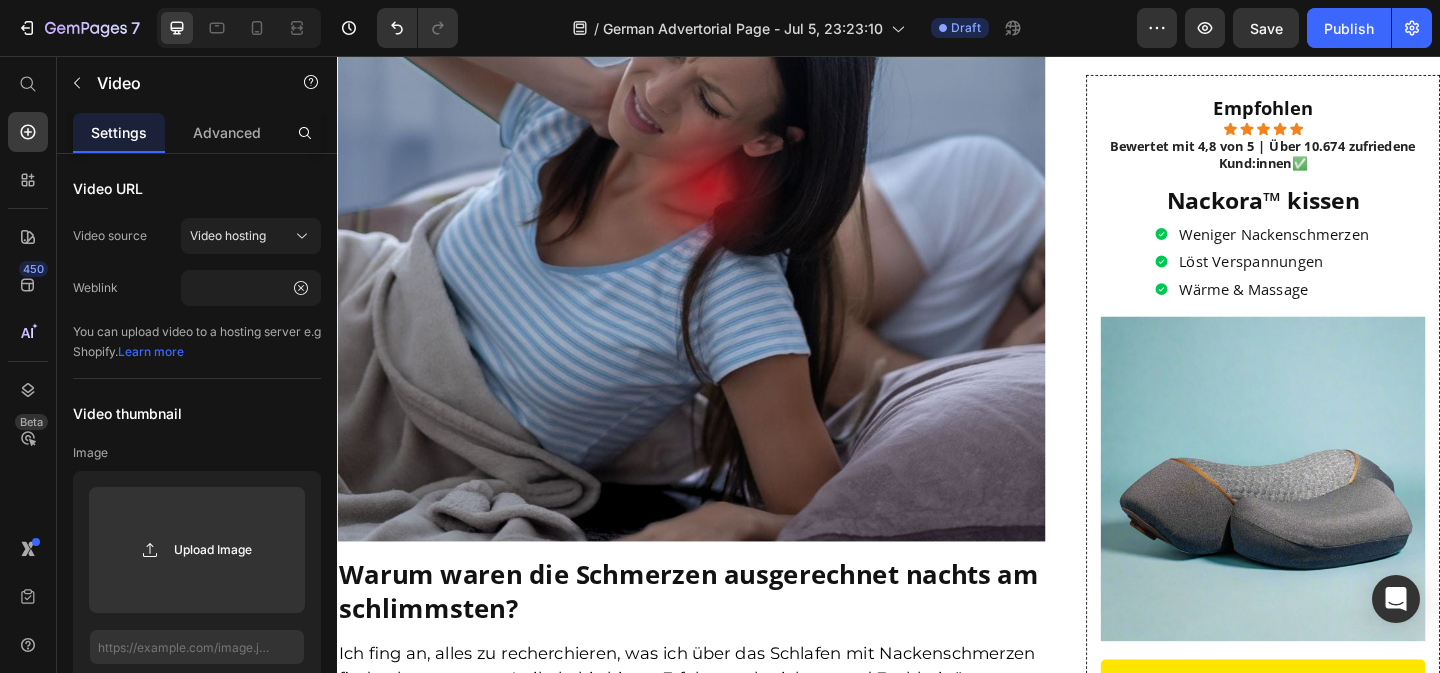 click at bounding box center (722, -733) 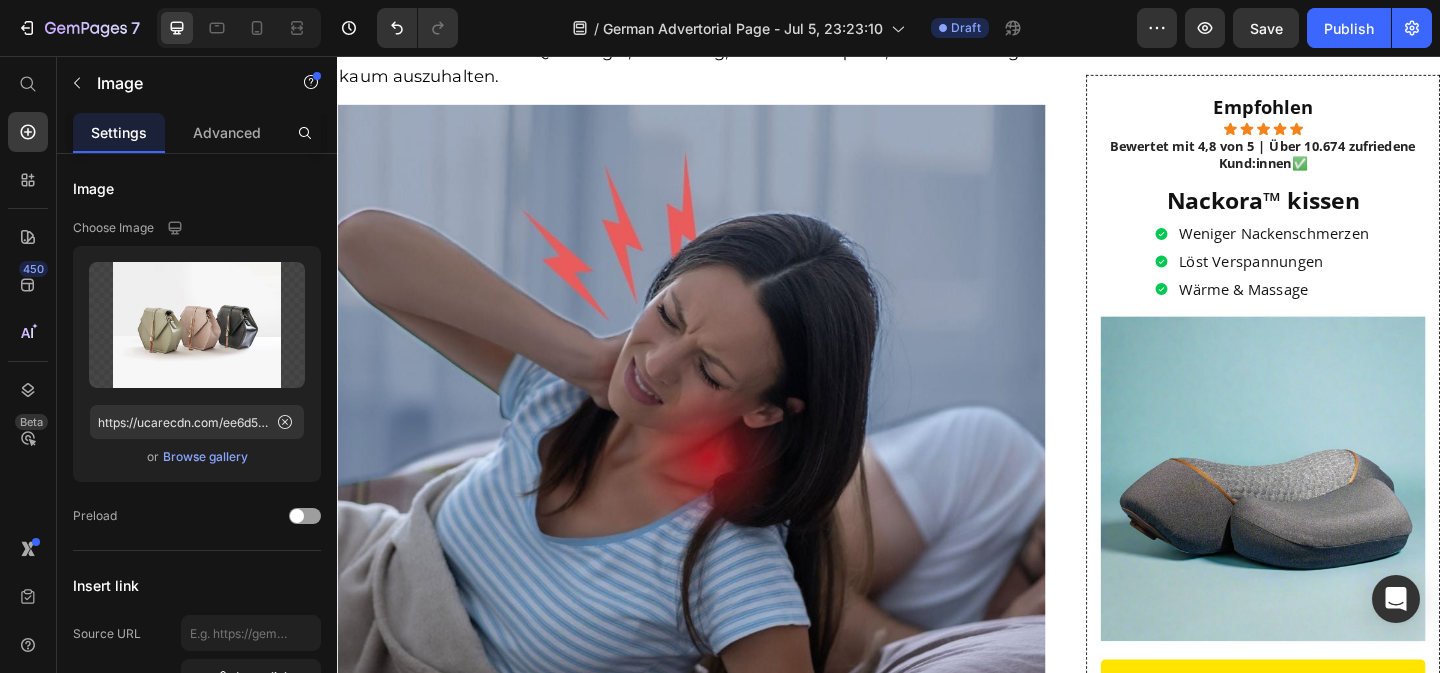 scroll, scrollTop: 3391, scrollLeft: 0, axis: vertical 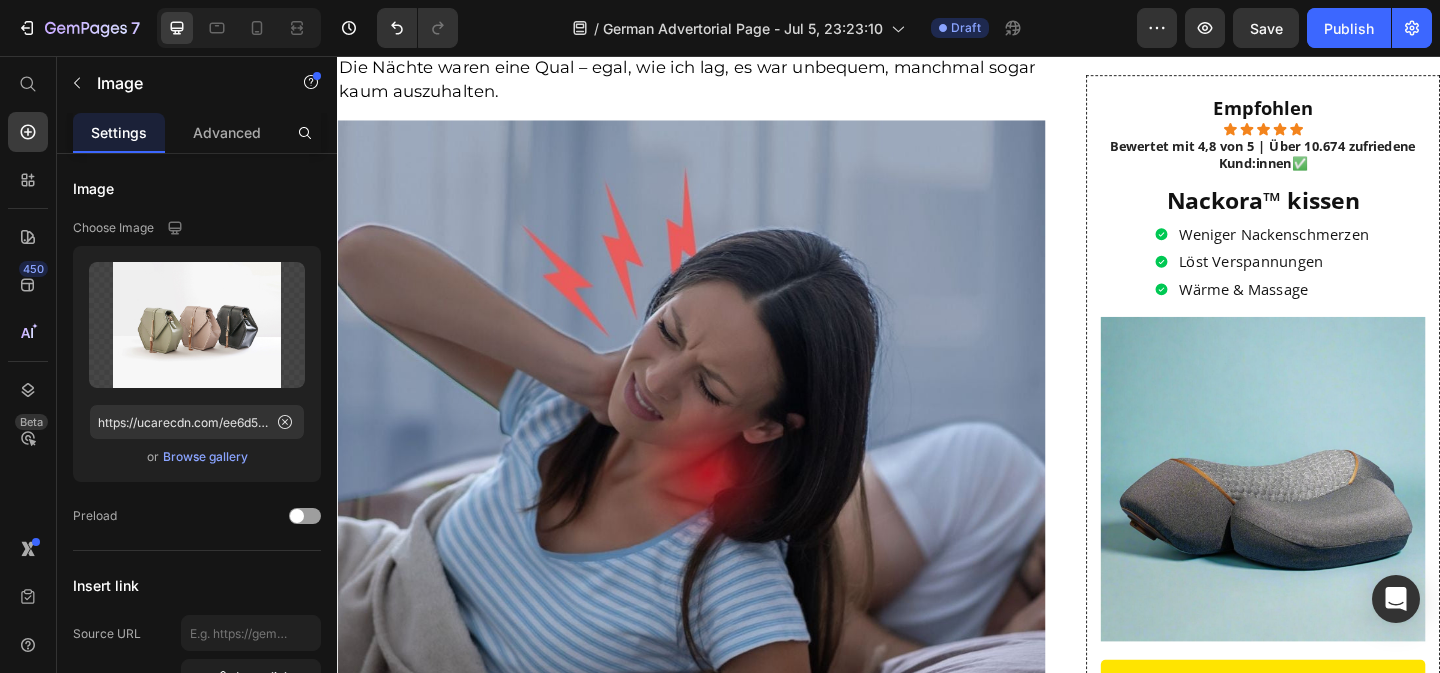 click 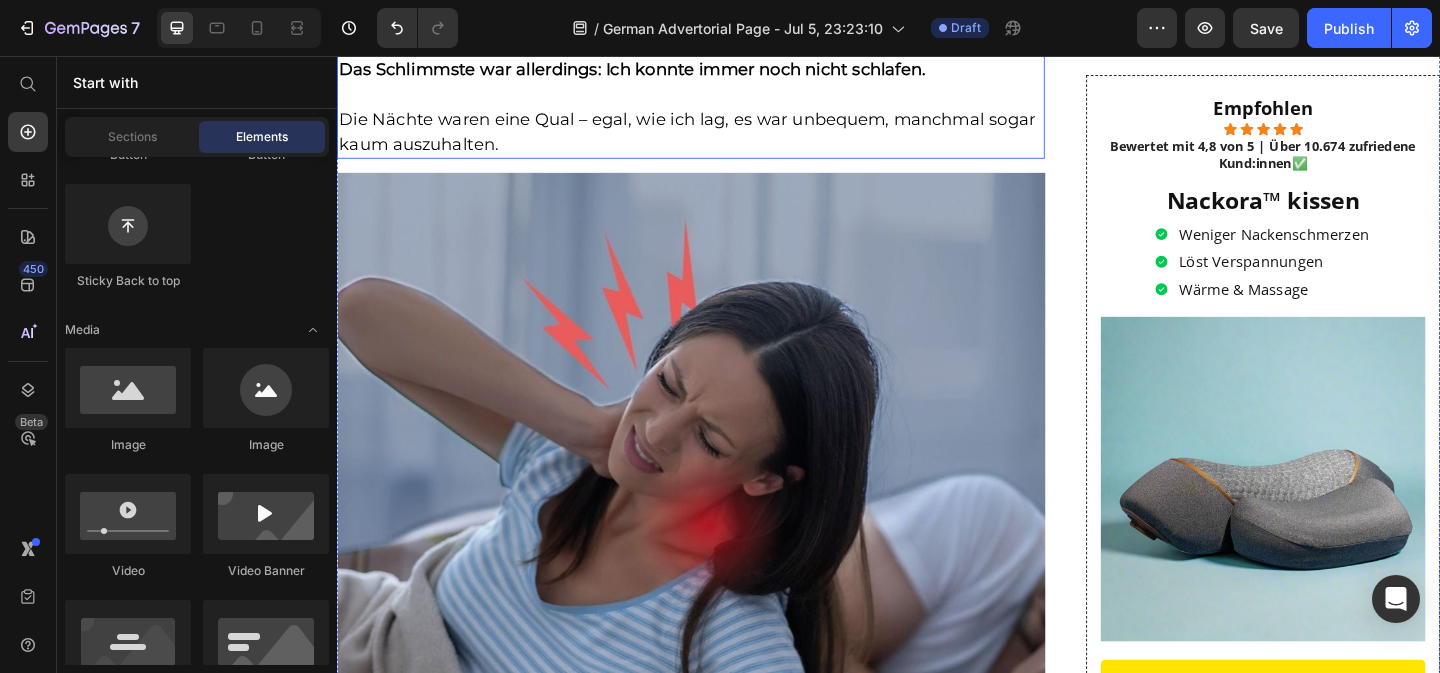 scroll, scrollTop: 3311, scrollLeft: 0, axis: vertical 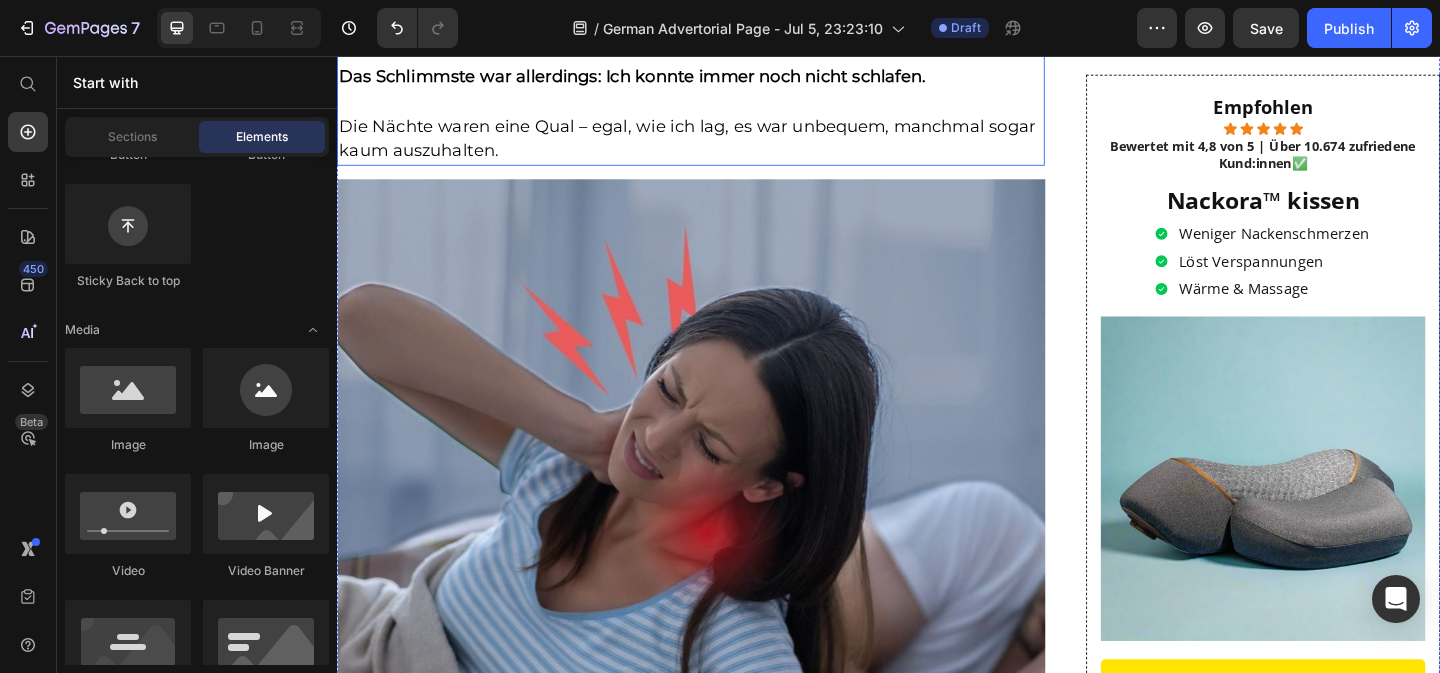 click on "Dann erinnerte ich mich an meine verstorbene Mutter – sie hatte ihr Leben lang mit starken Rückenschmerzen zu kämpfen." at bounding box center [722, -313] 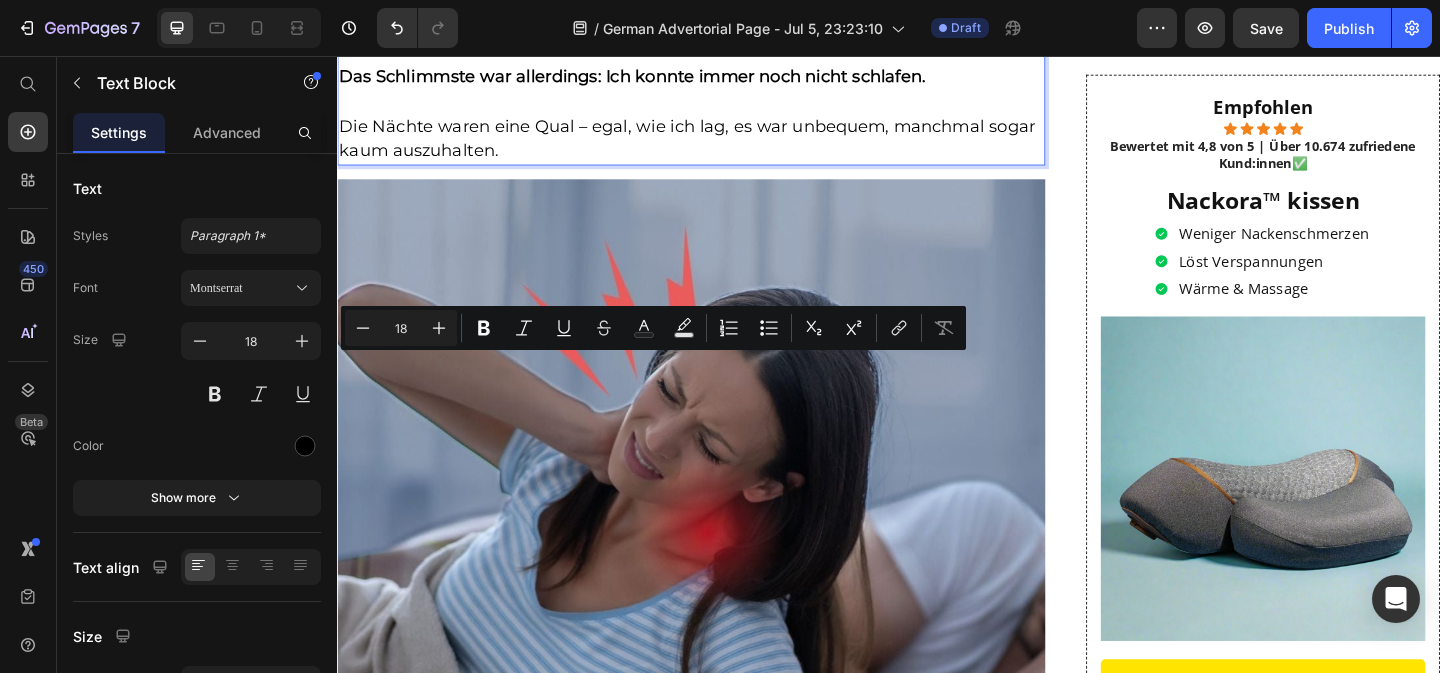 click on "Dann erinnerte ich mich an meine verstorbene Mutter – sie hatte ihr Leben lang mit starken Rückenschmerzen zu kämpfen." at bounding box center [722, -313] 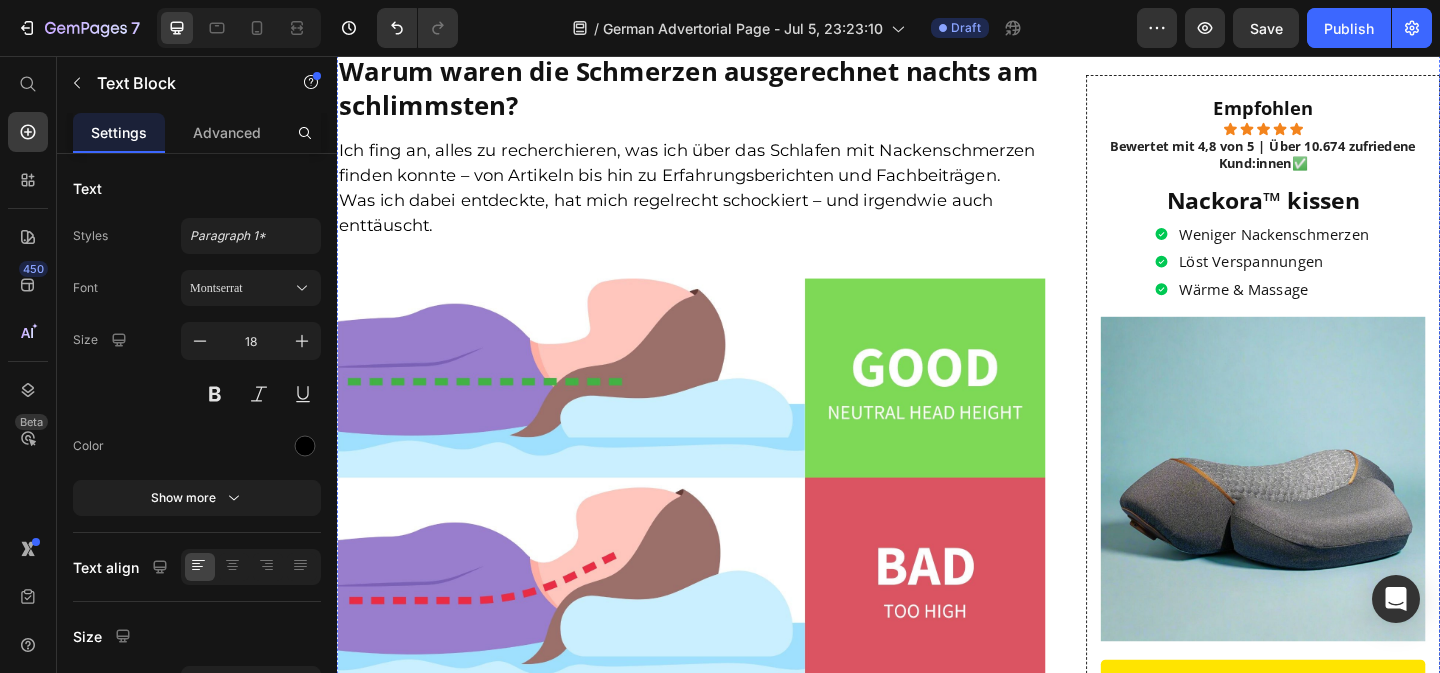 scroll, scrollTop: 4171, scrollLeft: 0, axis: vertical 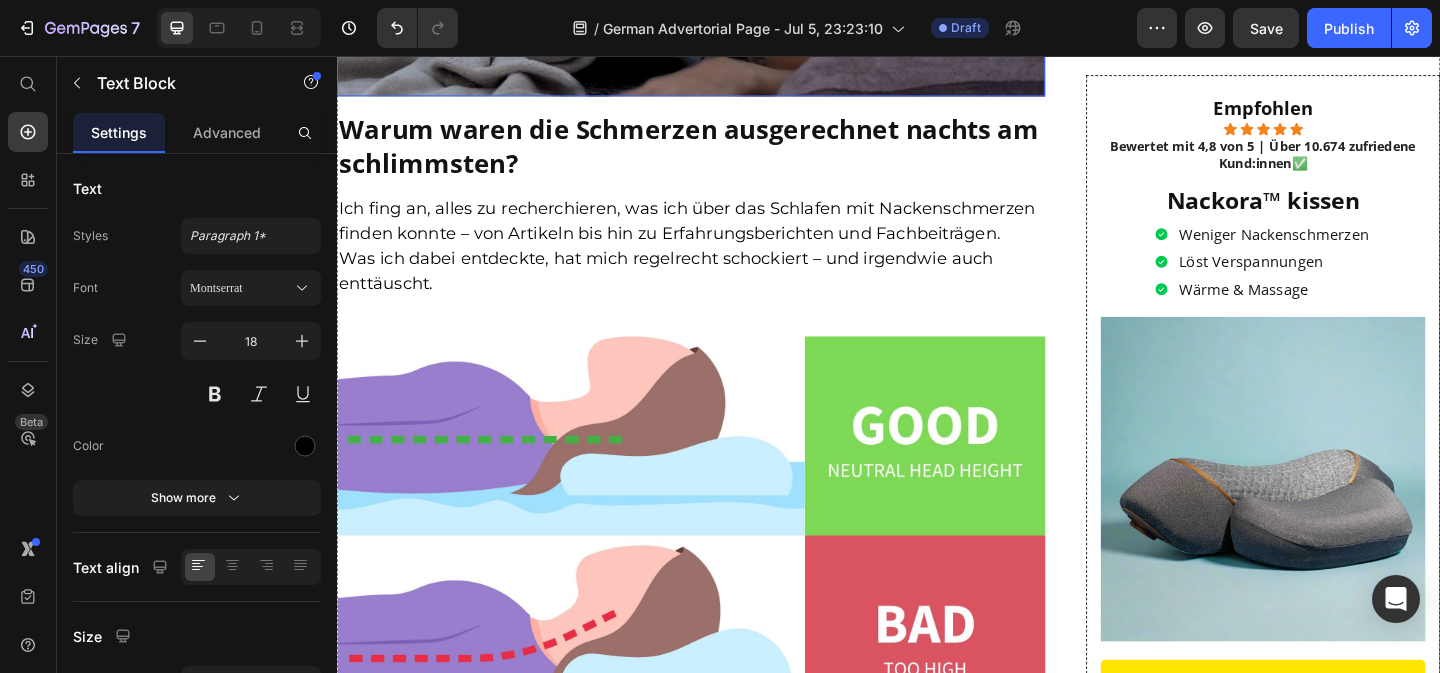 click at bounding box center [722, -285] 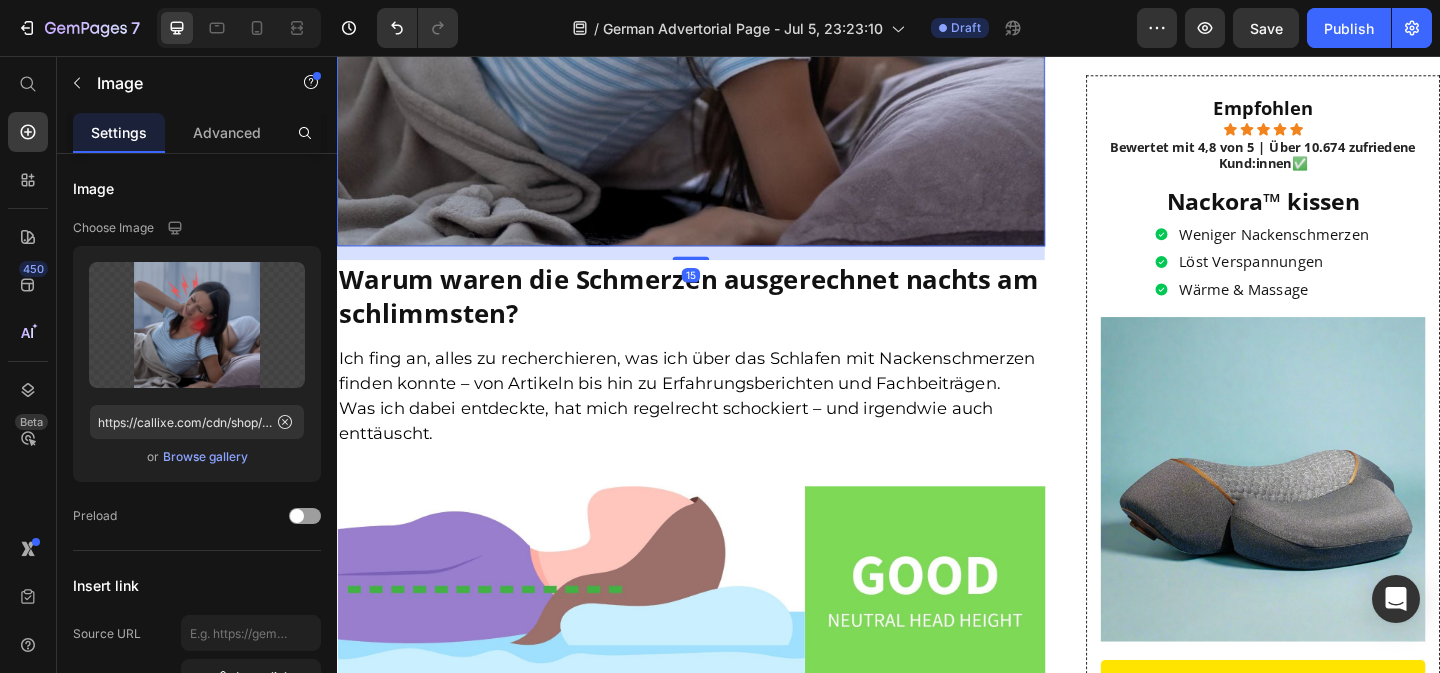 scroll, scrollTop: 3989, scrollLeft: 0, axis: vertical 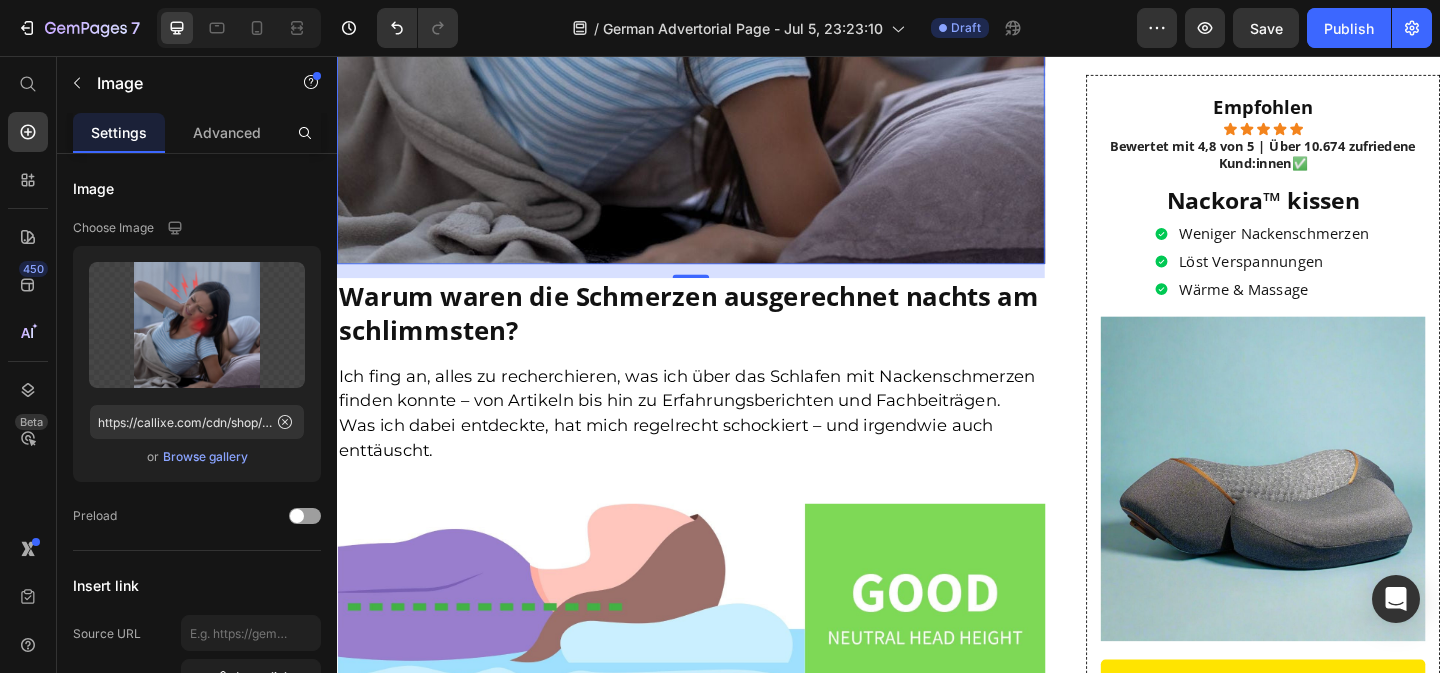 click at bounding box center (722, -103) 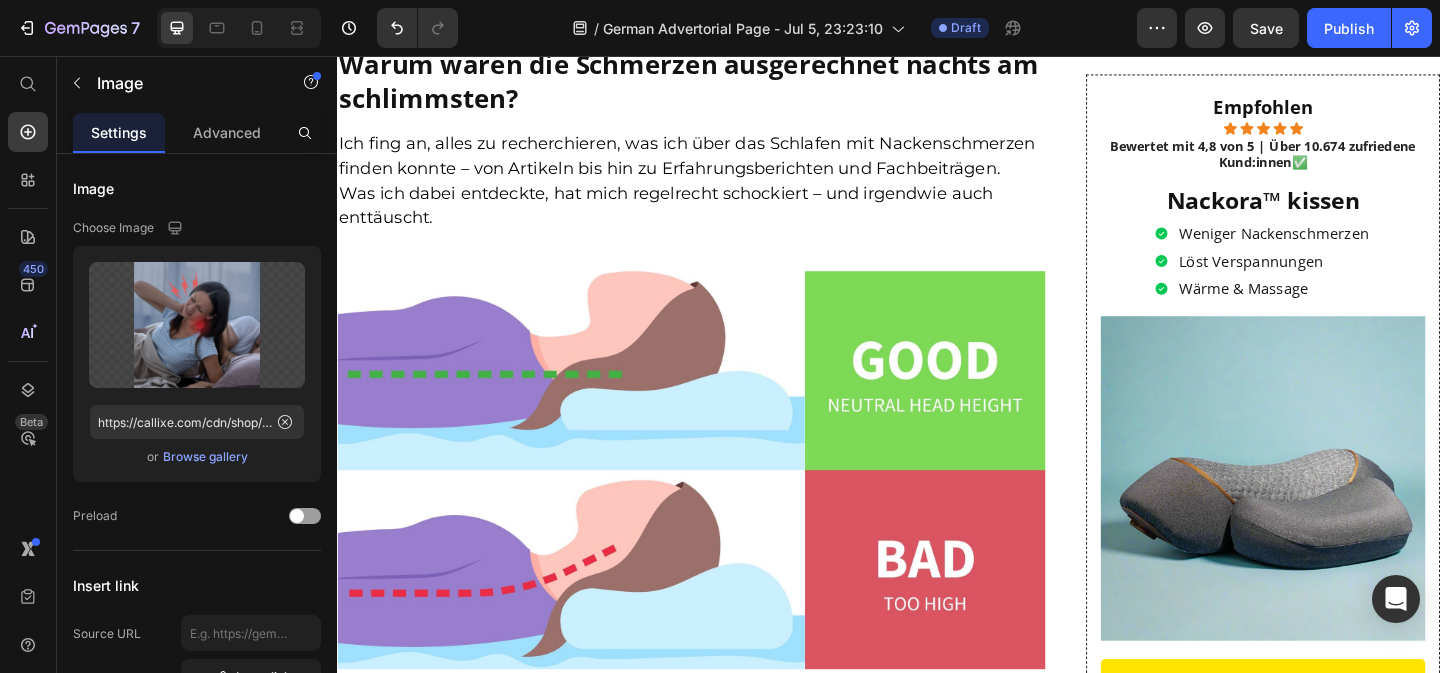 scroll, scrollTop: 4245, scrollLeft: 0, axis: vertical 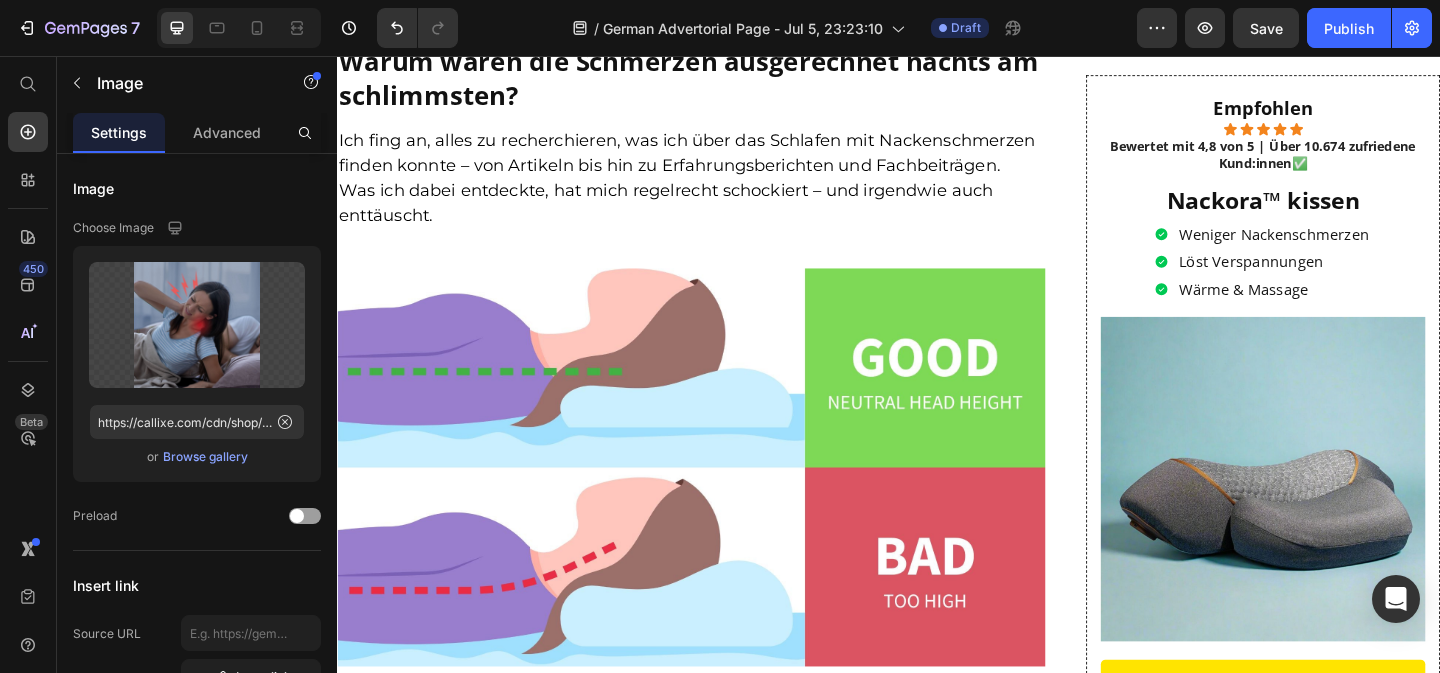 click at bounding box center (722, -359) 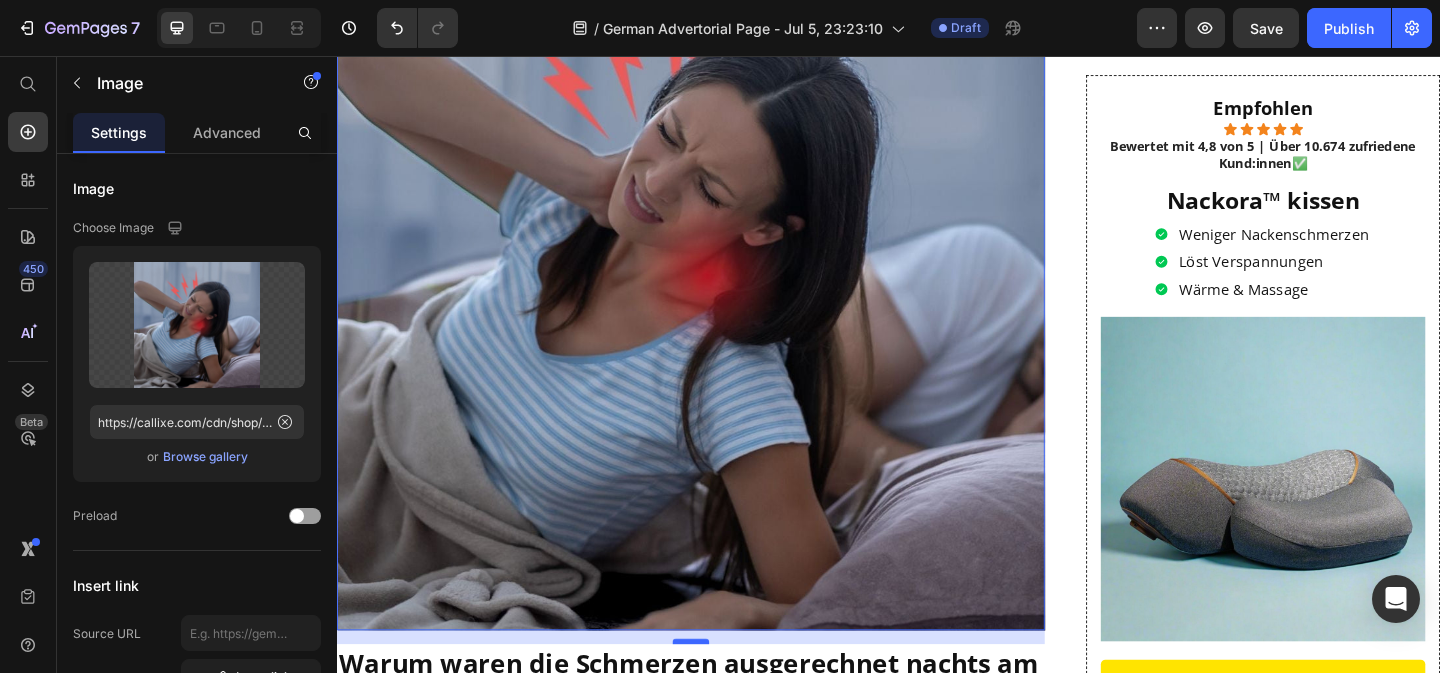 scroll, scrollTop: 3608, scrollLeft: 0, axis: vertical 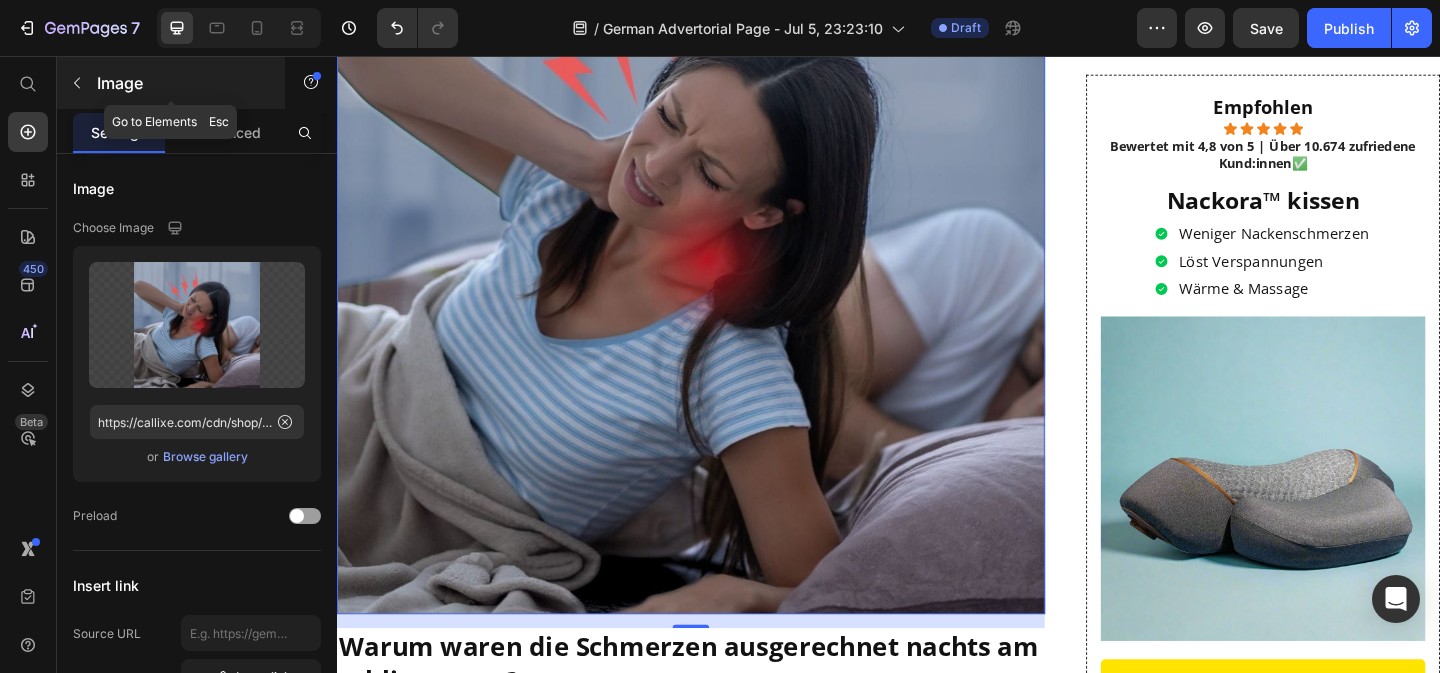 click 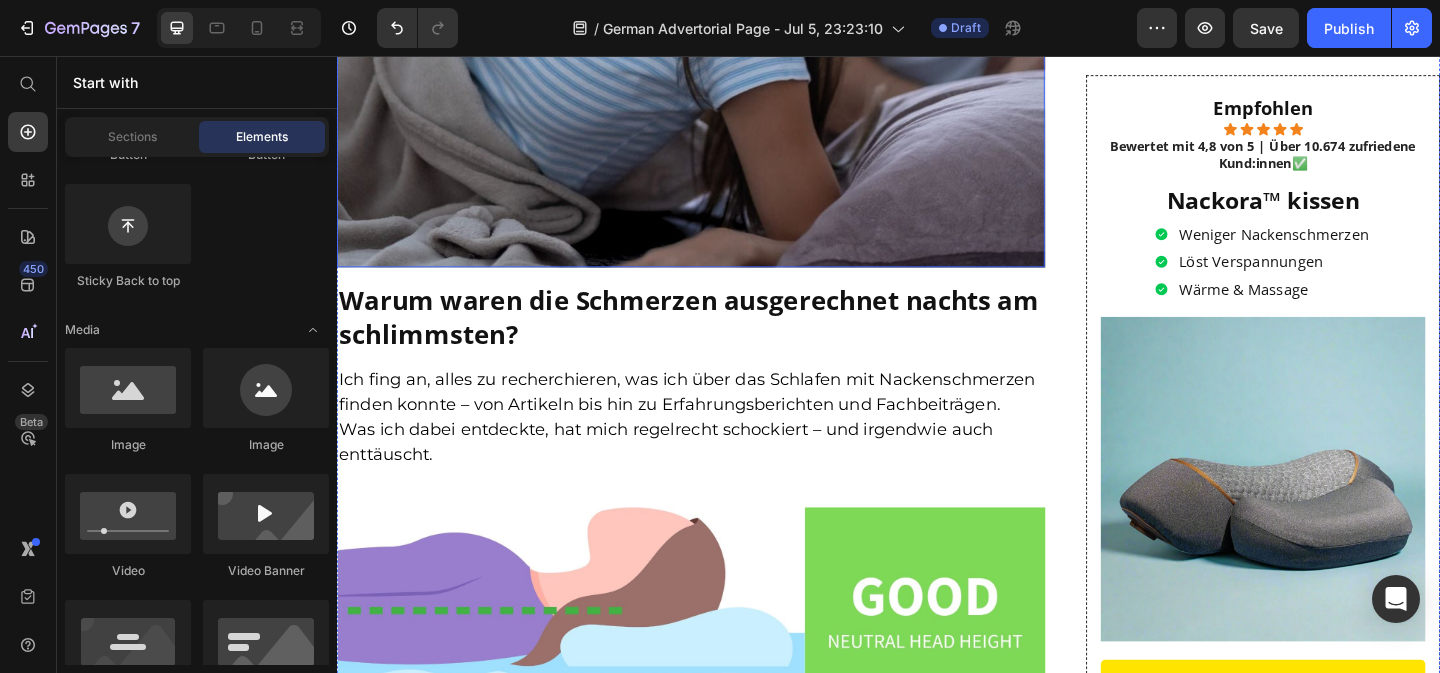 scroll, scrollTop: 3993, scrollLeft: 0, axis: vertical 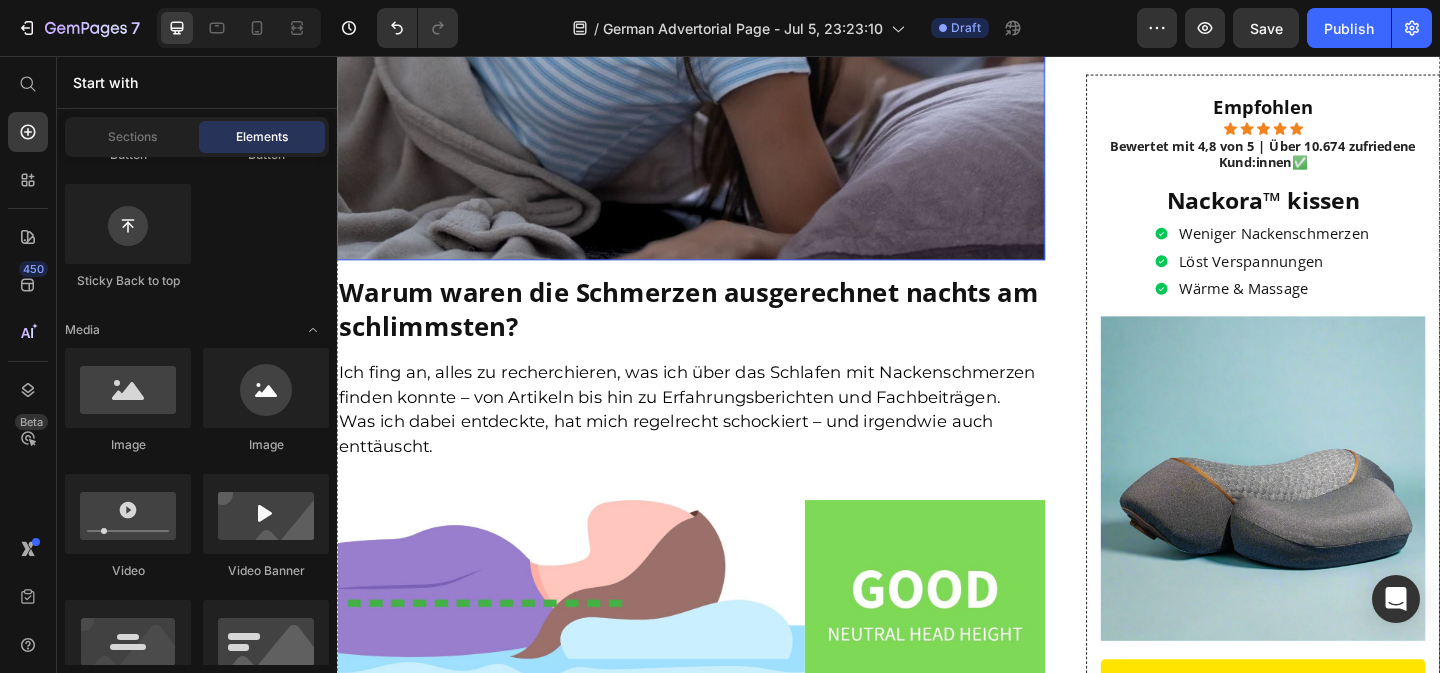 click at bounding box center (722, -107) 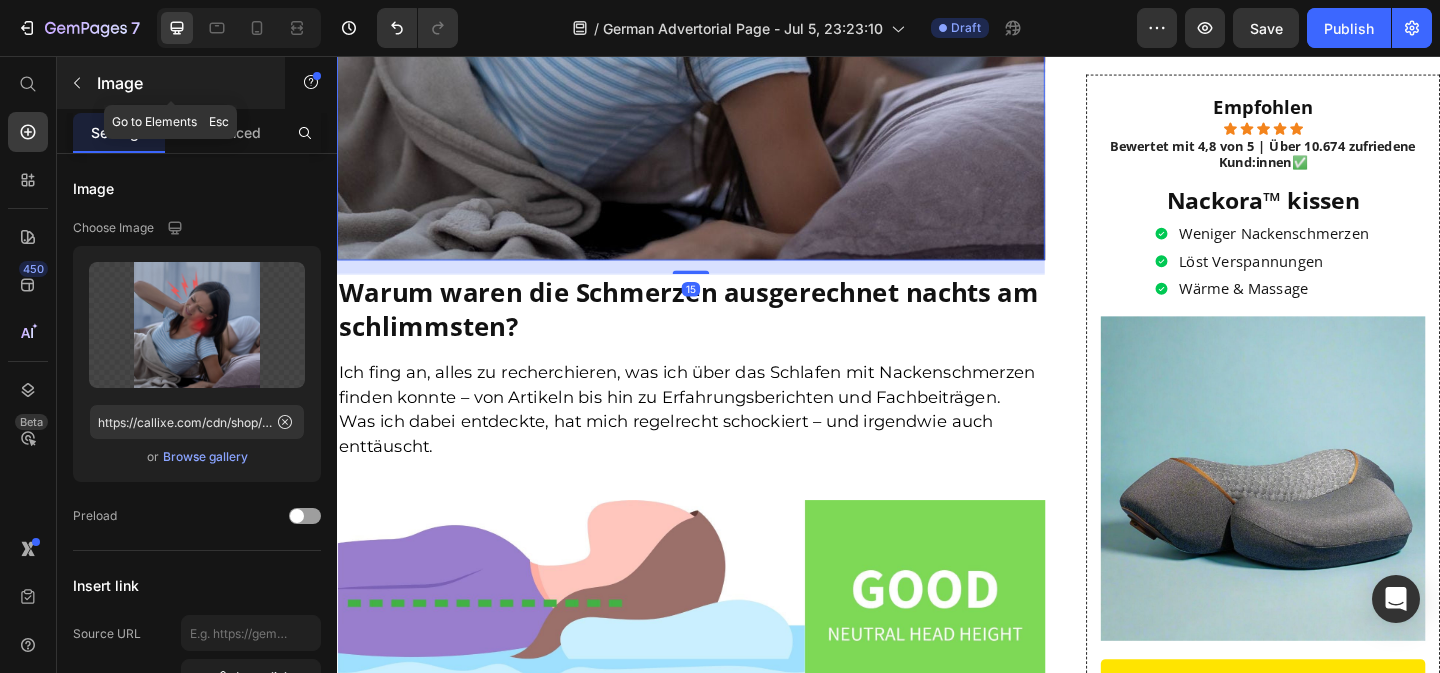 click 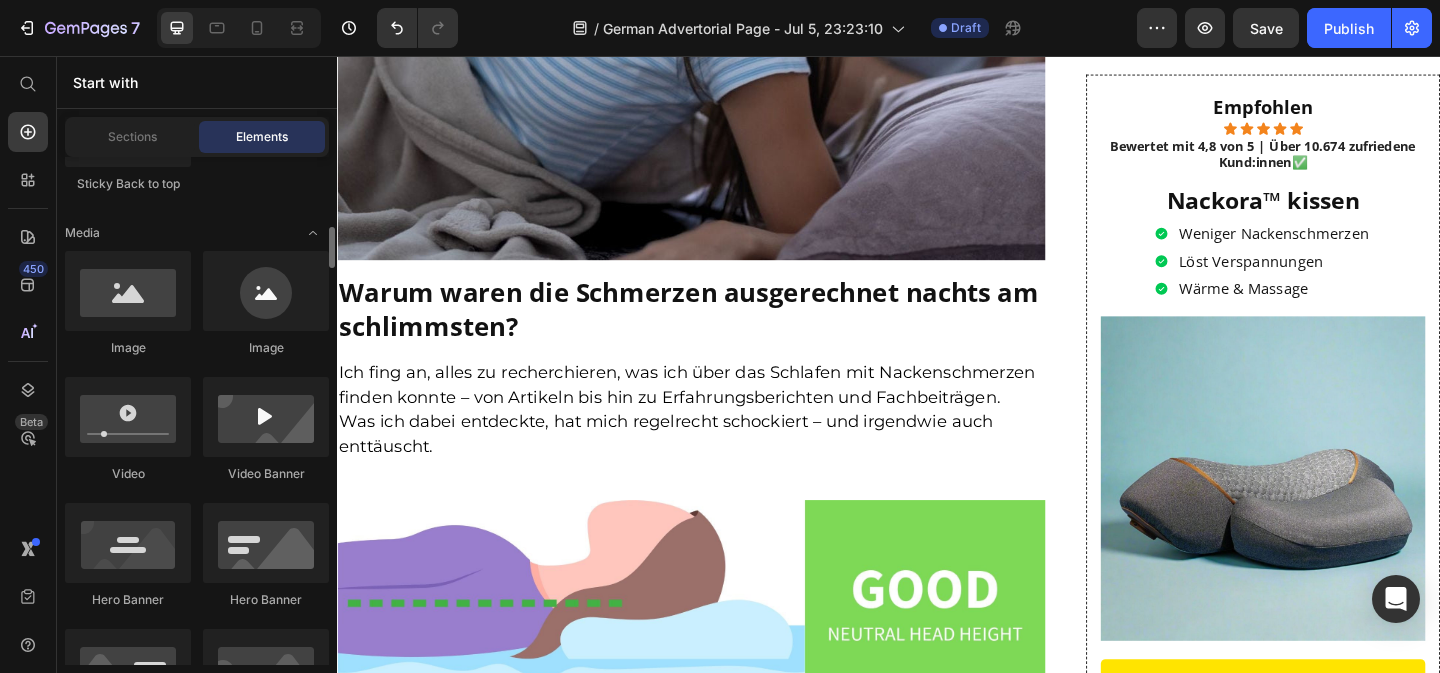 scroll, scrollTop: 707, scrollLeft: 0, axis: vertical 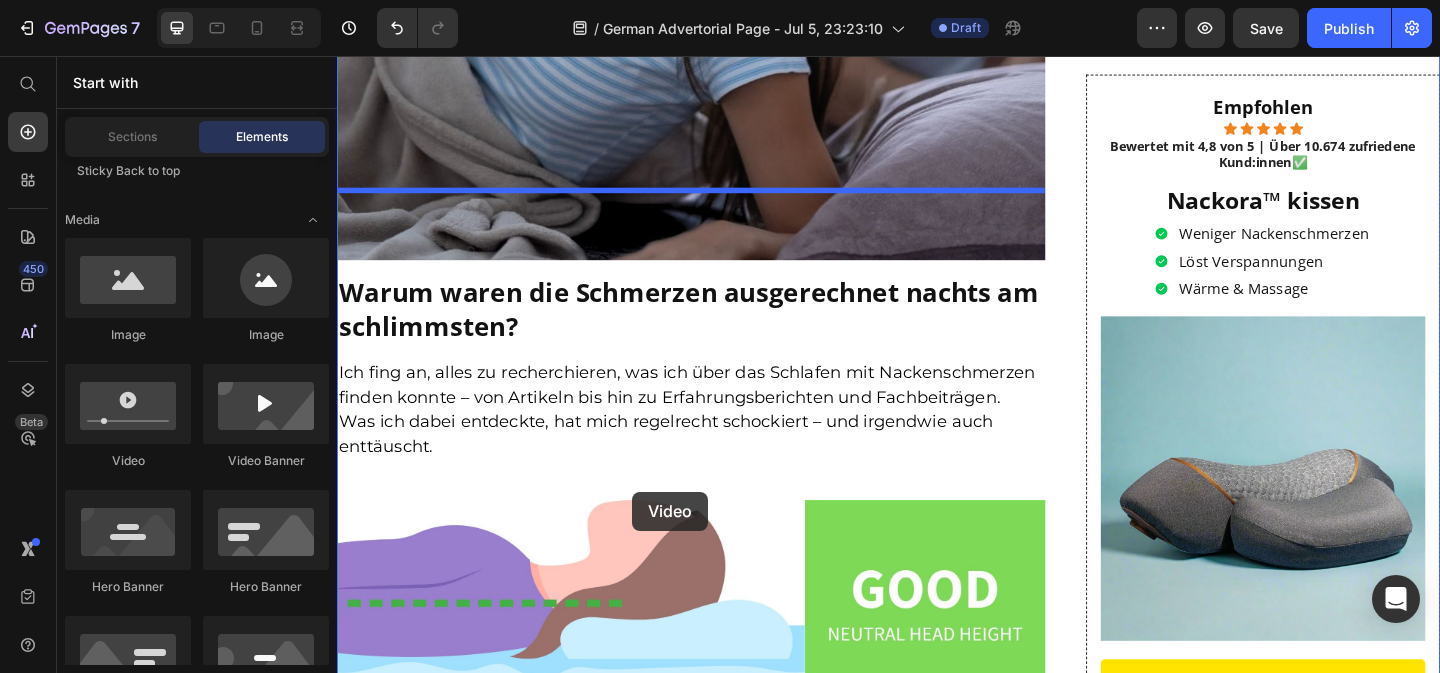 drag, startPoint x: 472, startPoint y: 480, endPoint x: 658, endPoint y: 530, distance: 192.60323 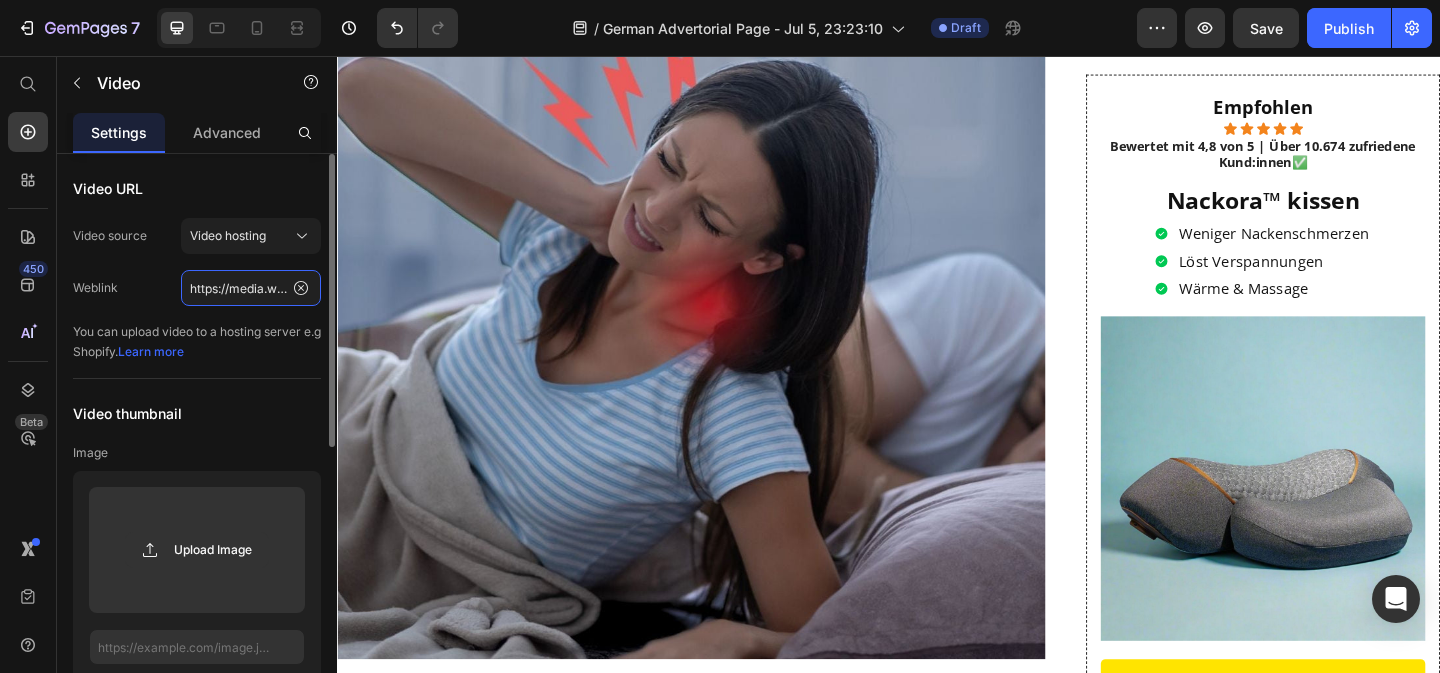 click on "https://media.w3.org/2010/05/sintel/trailer.mp4" 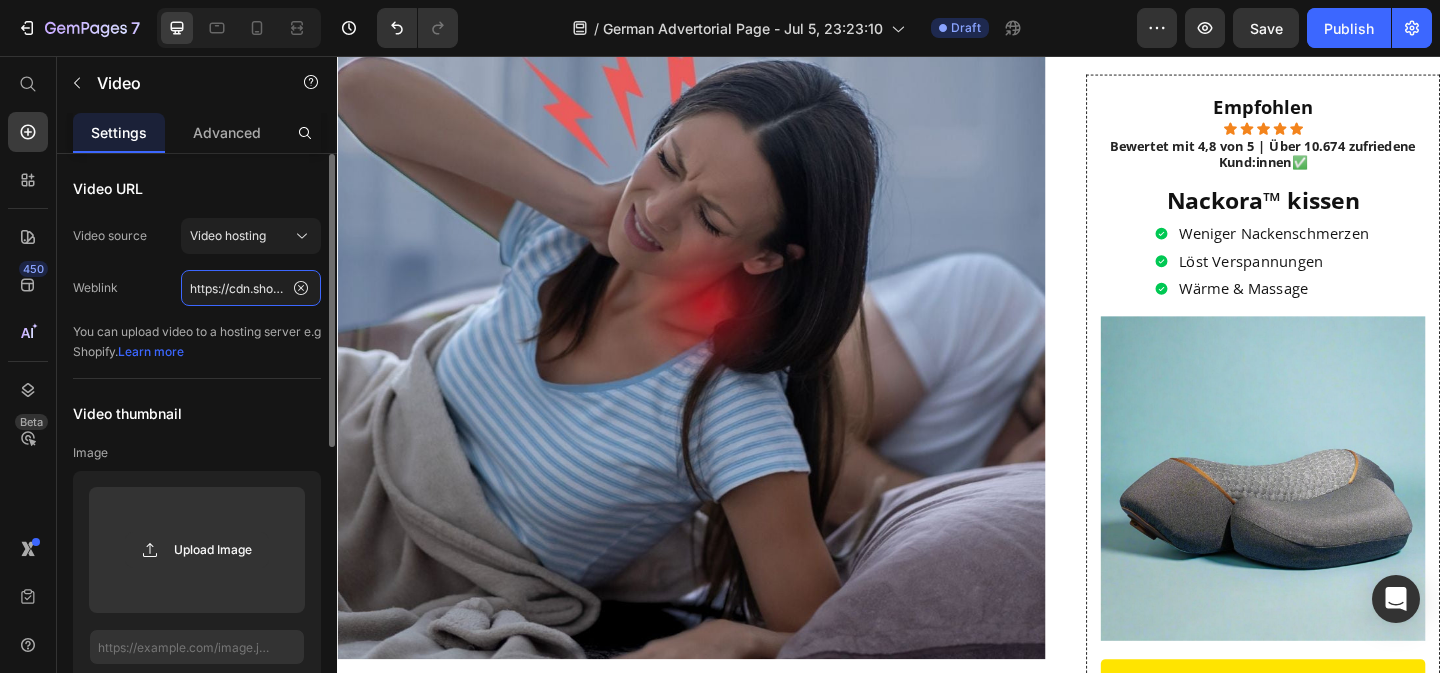scroll, scrollTop: 0, scrollLeft: 367, axis: horizontal 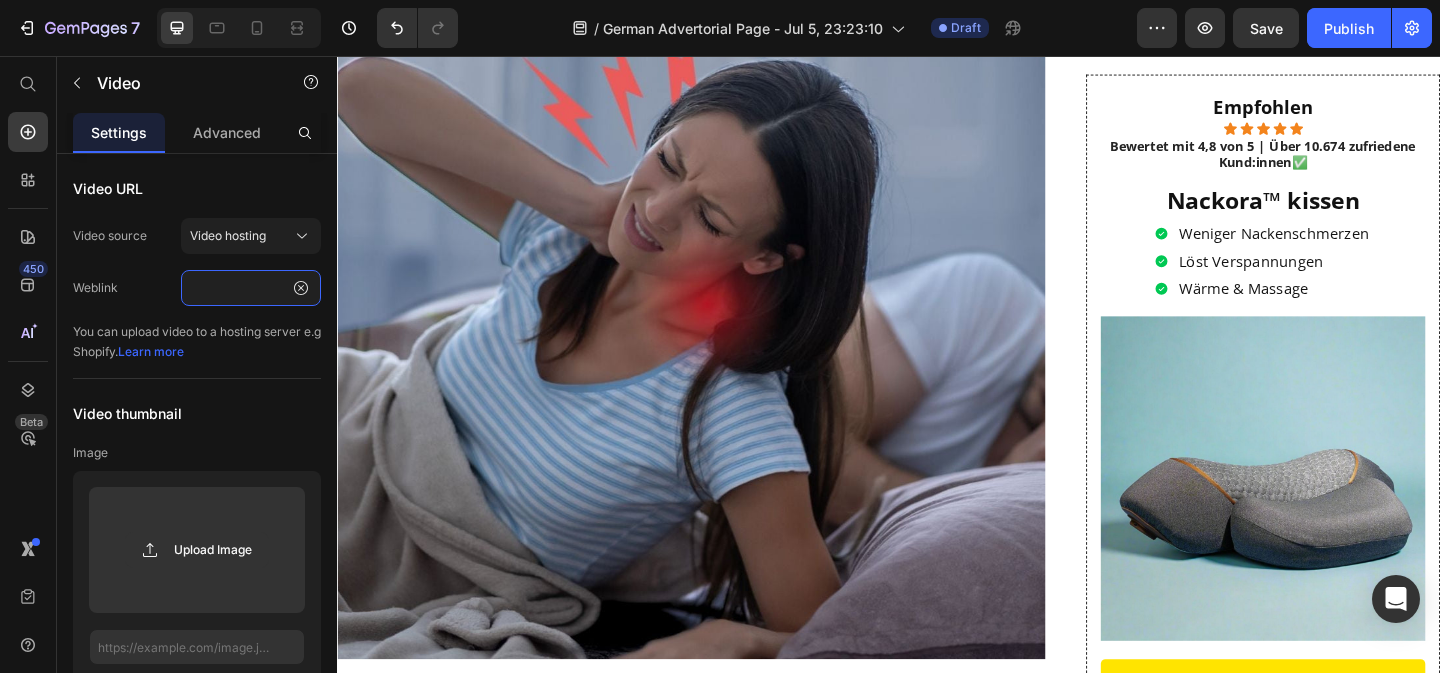 type on "https://cdn.shopify.com/videos/c/o/v/f8a7ceecb29d4eb486495b82c6acfd1d.mp4" 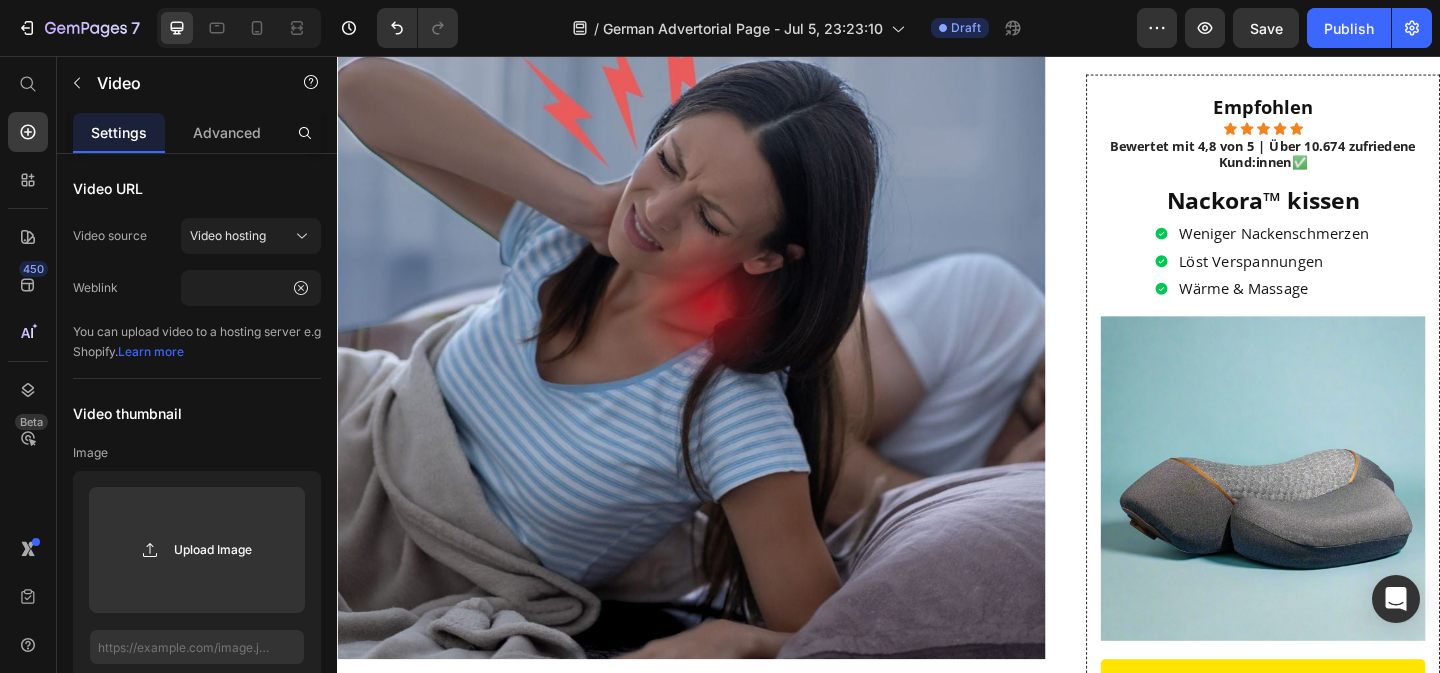 scroll, scrollTop: 0, scrollLeft: 0, axis: both 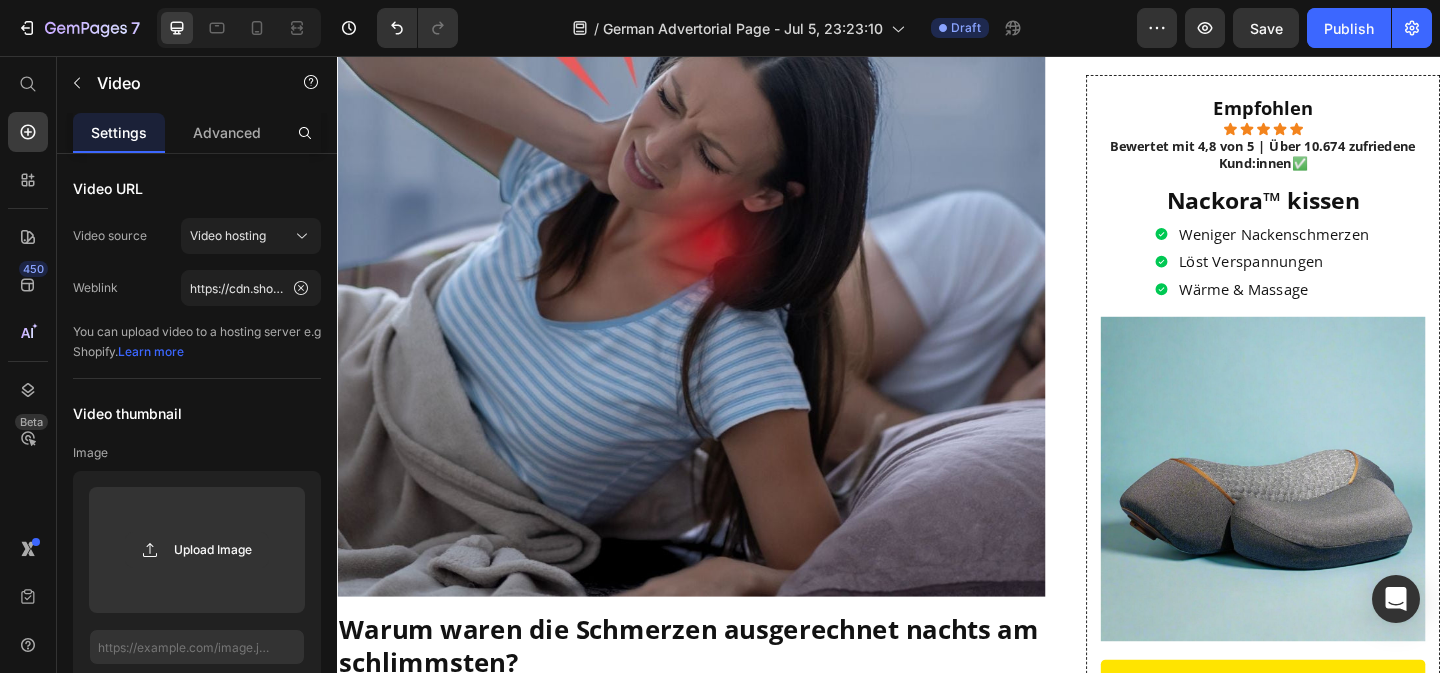 click 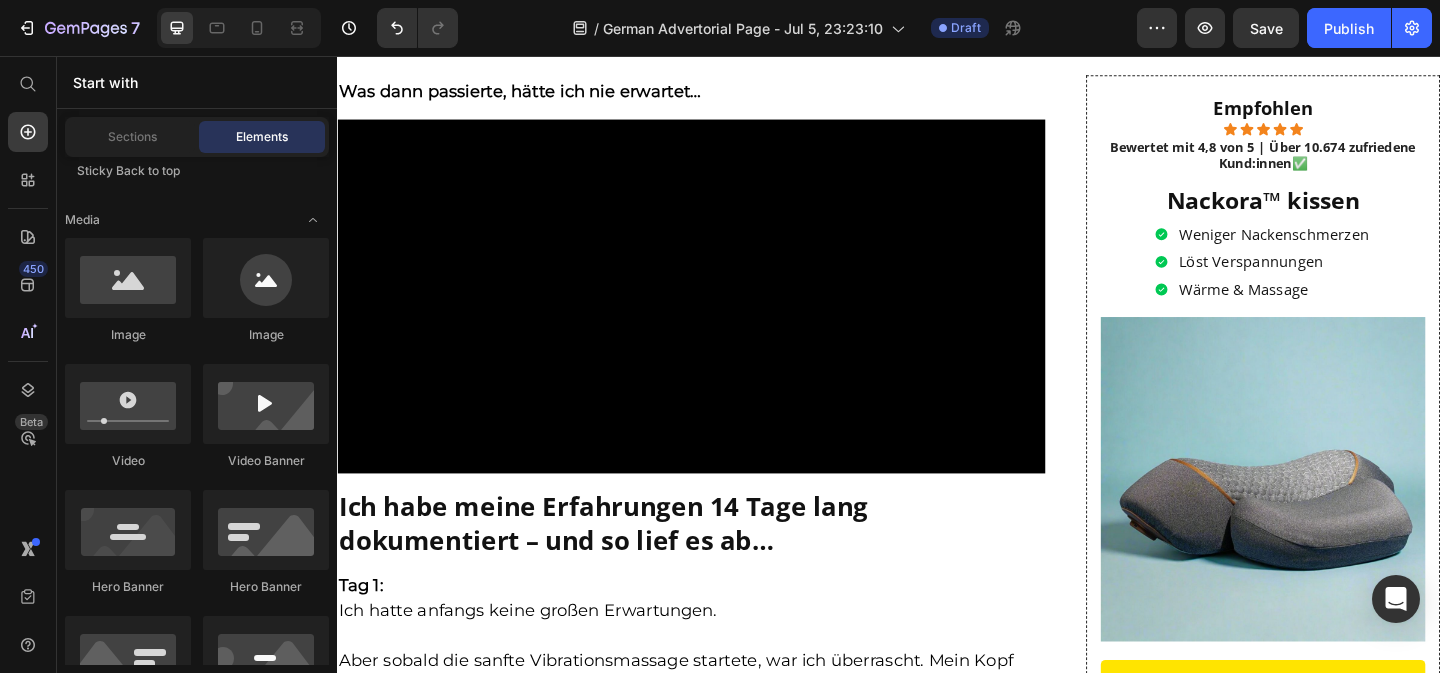 scroll, scrollTop: 8687, scrollLeft: 0, axis: vertical 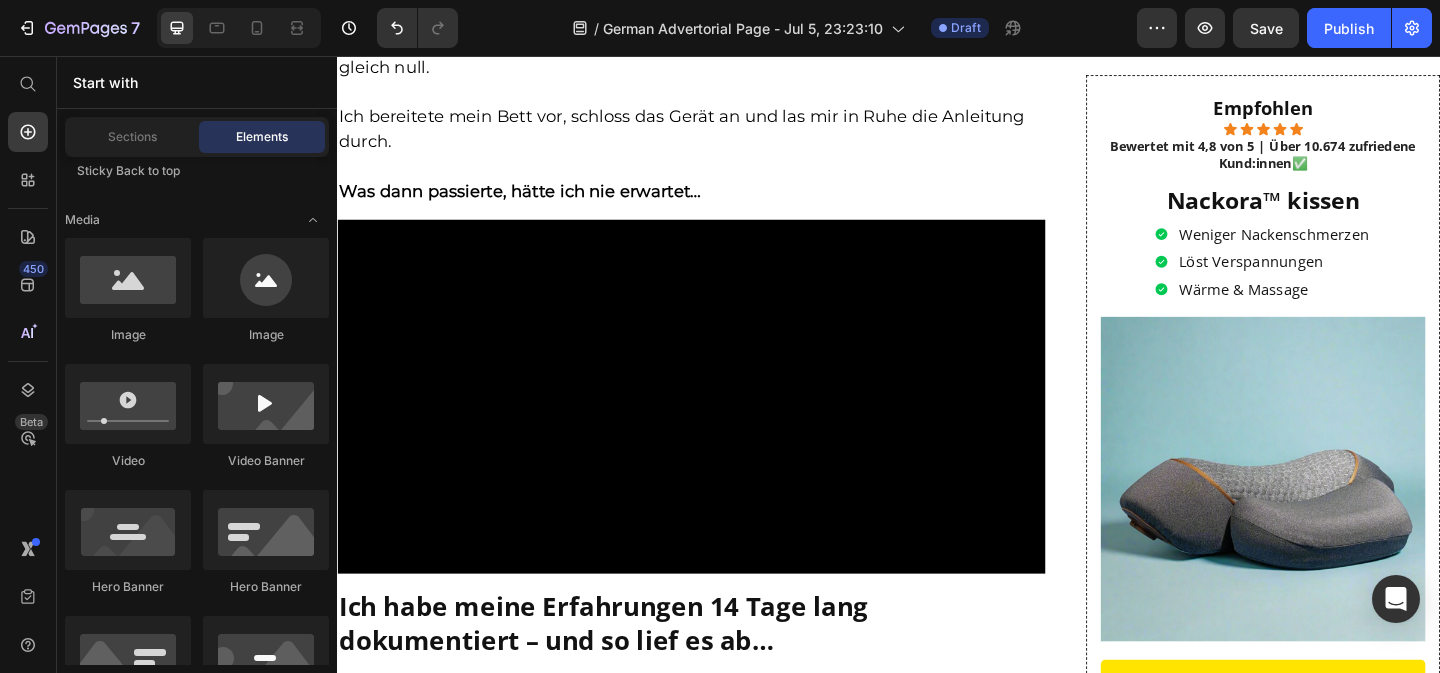 click at bounding box center [922, -528] 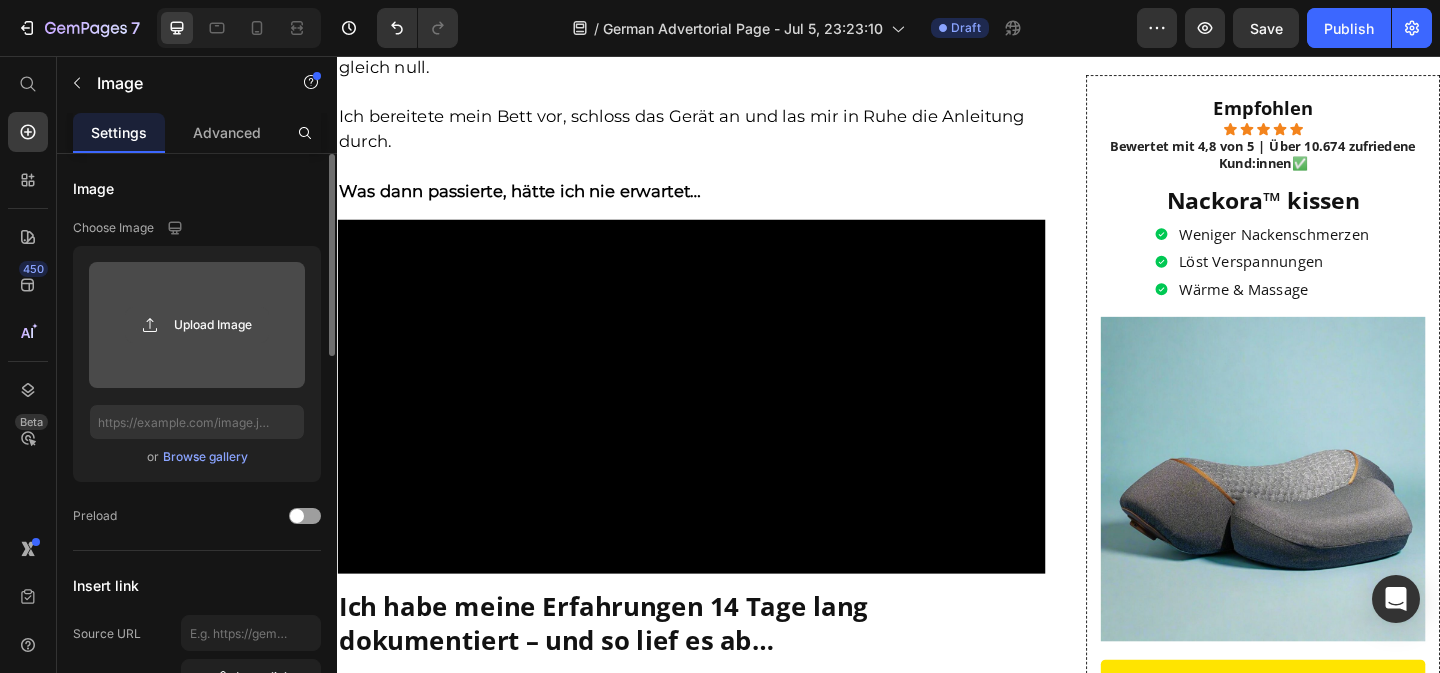 click 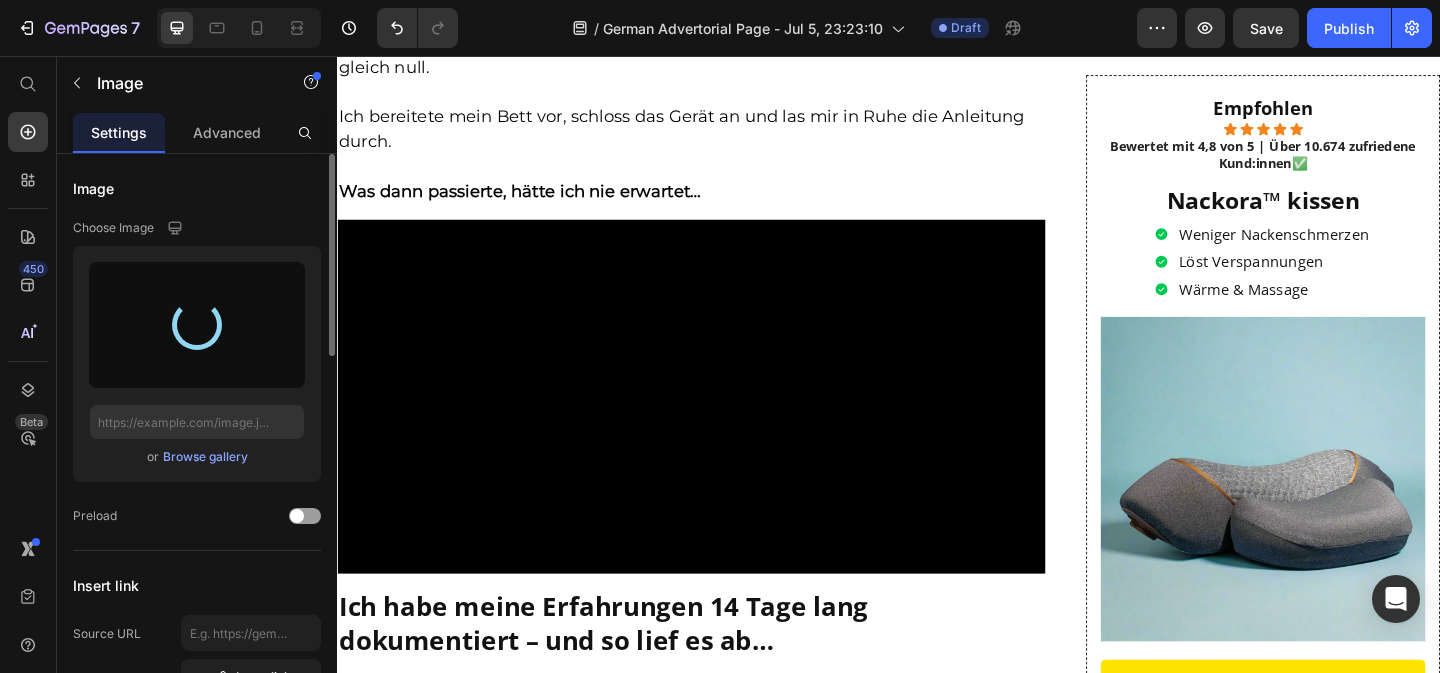type on "https://cdn.shopify.com/s/files/1/0910/8448/9032/files/gempages_573925176786289710-30d3843a-3838-4c2a-b916-8186b75f10e2.png" 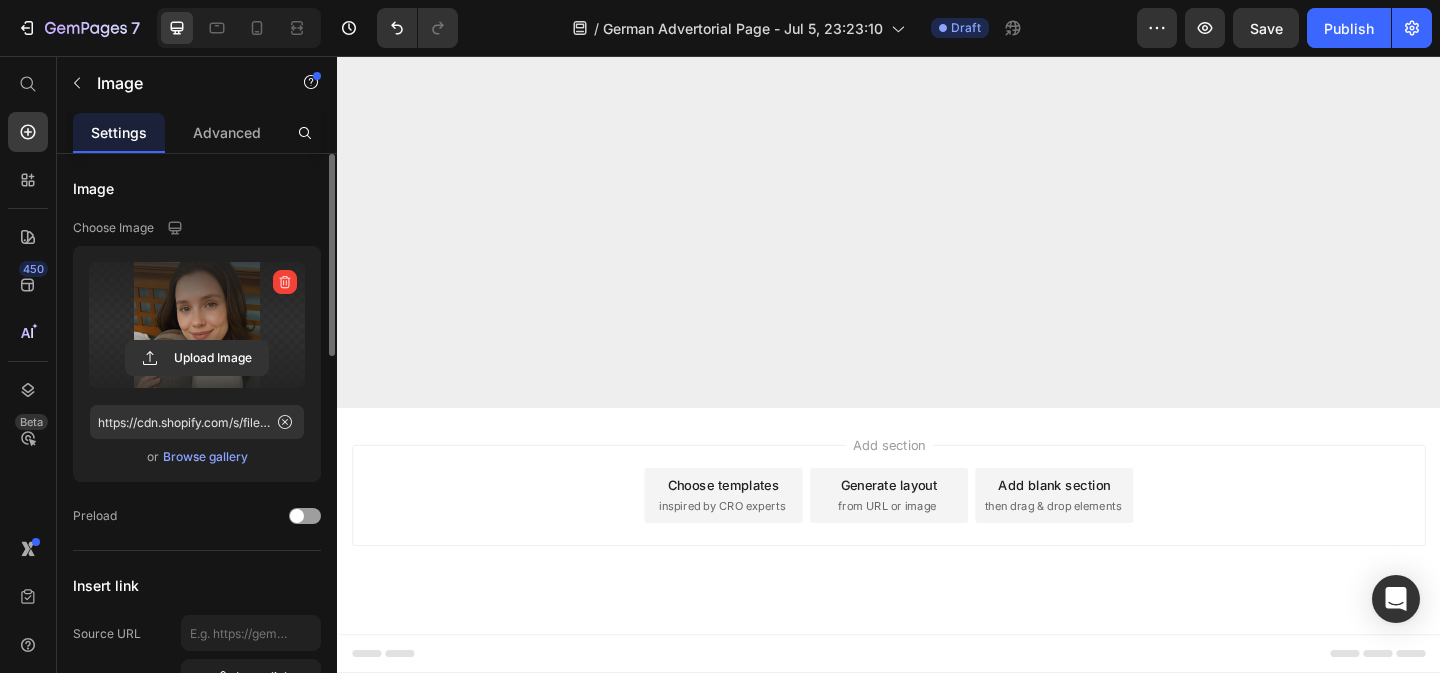 scroll, scrollTop: 14522, scrollLeft: 0, axis: vertical 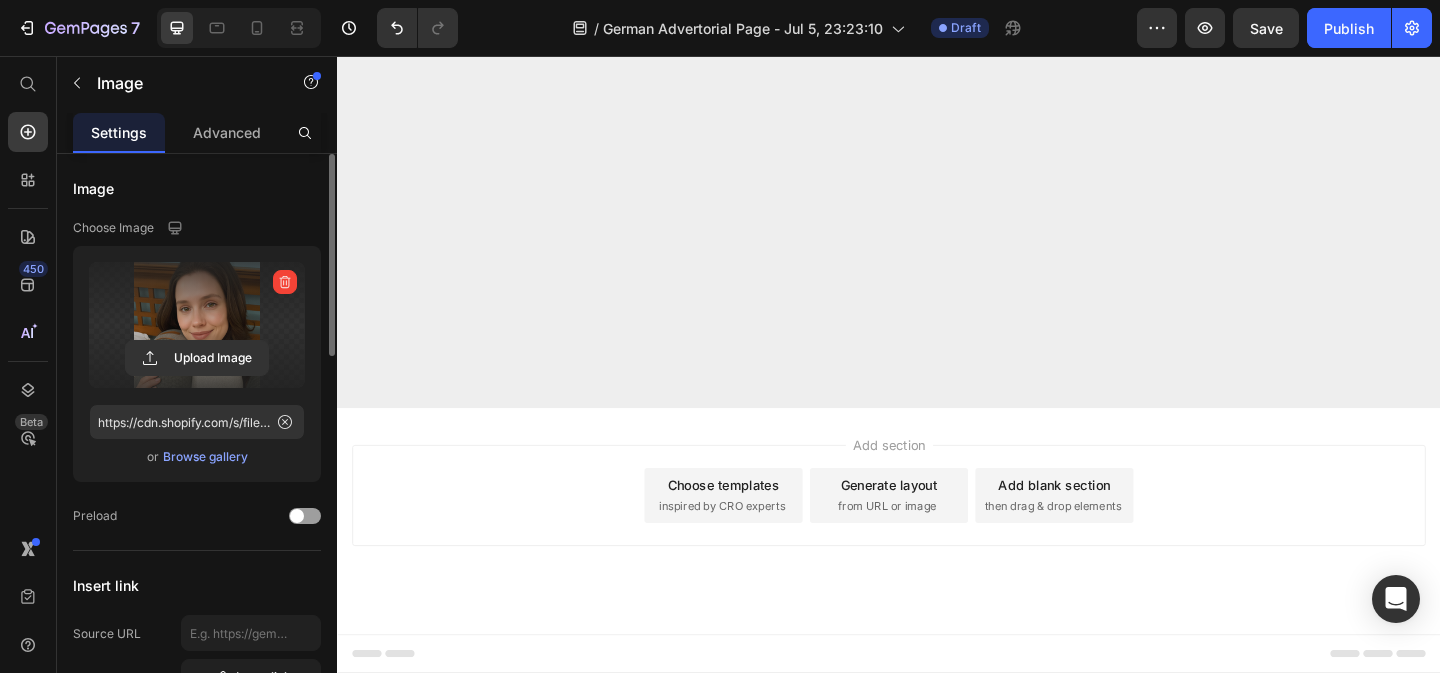 click at bounding box center (722, -1285) 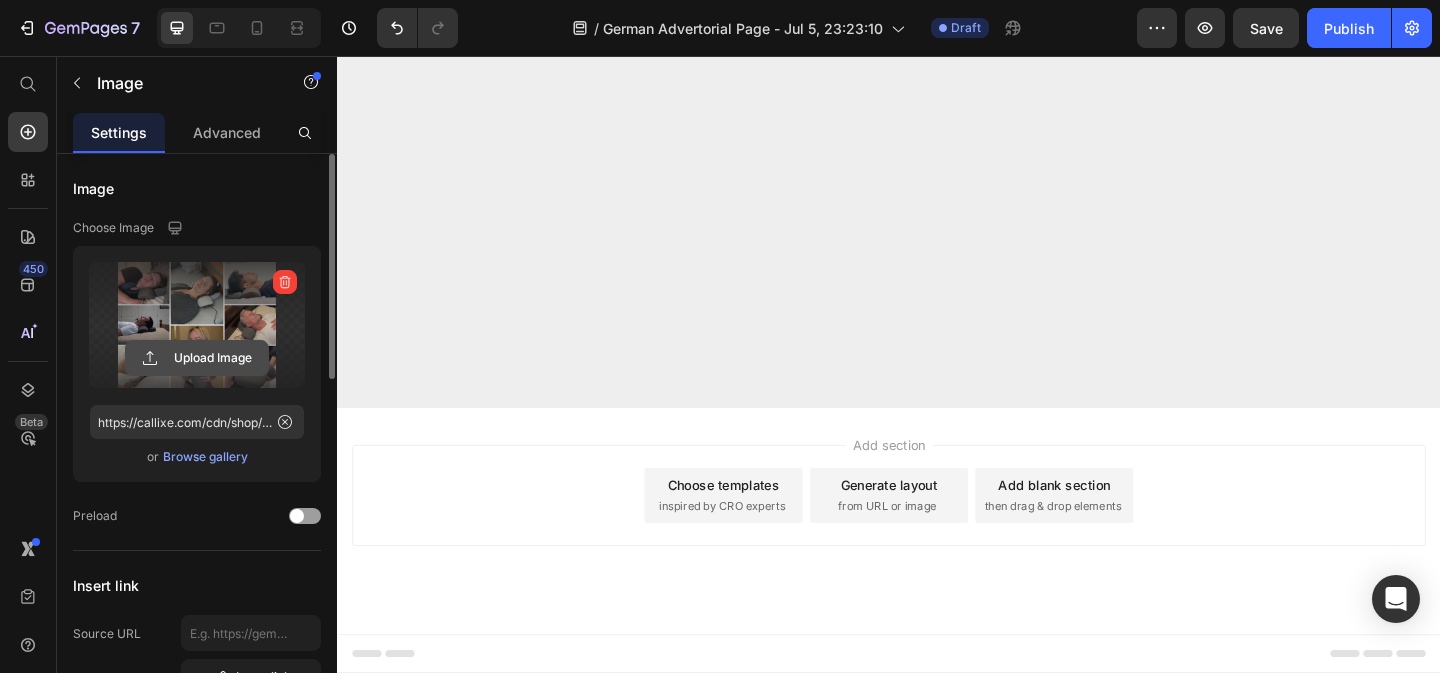 click 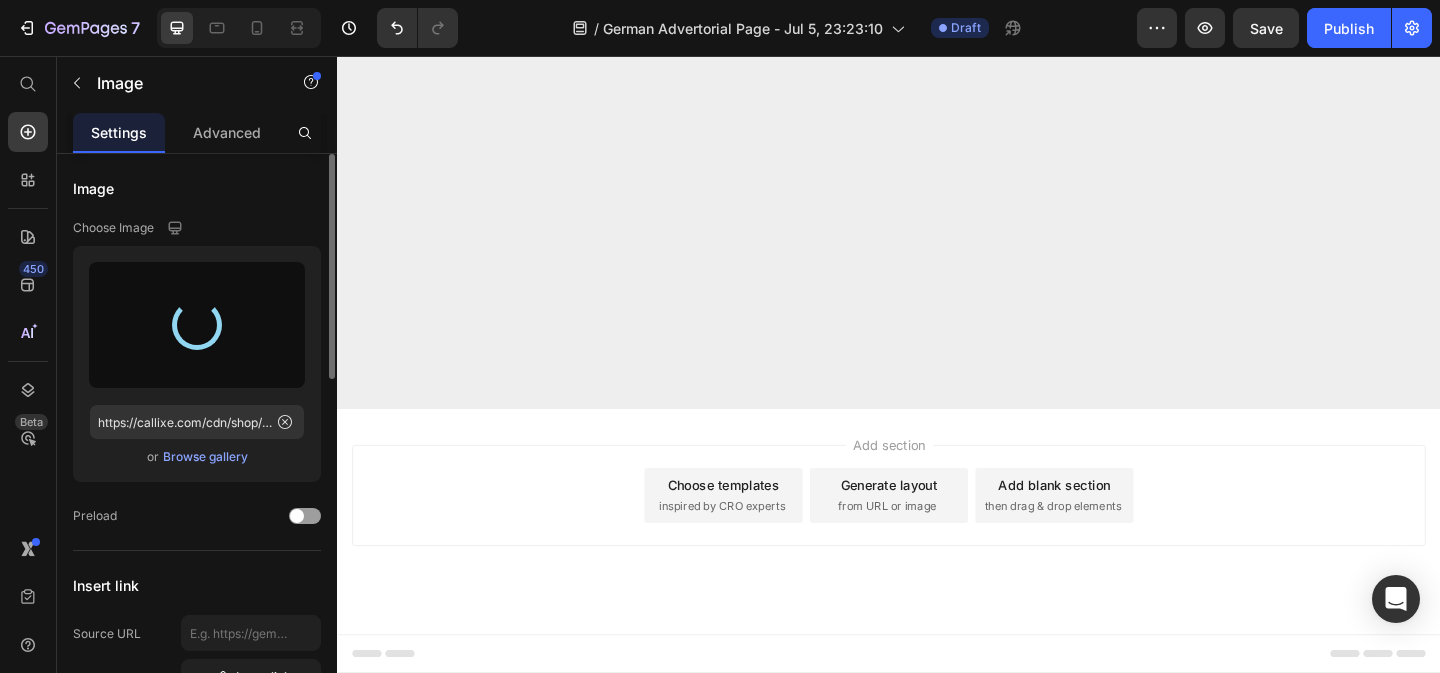 type on "https://cdn.shopify.com/s/files/1/0910/8448/9032/files/gempages_573925176786289710-cebb82bd-bde3-4a79-83c0-ab7b48b5228a.jpg" 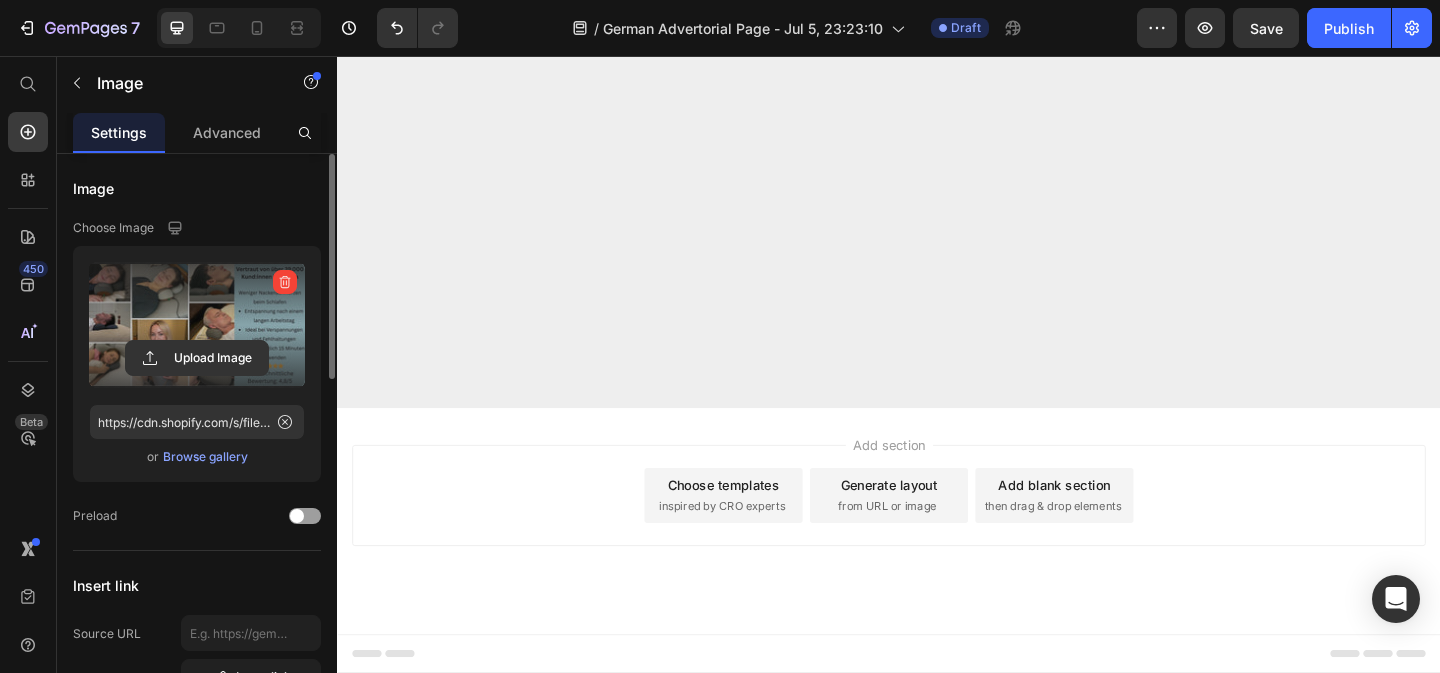 scroll, scrollTop: 15010, scrollLeft: 0, axis: vertical 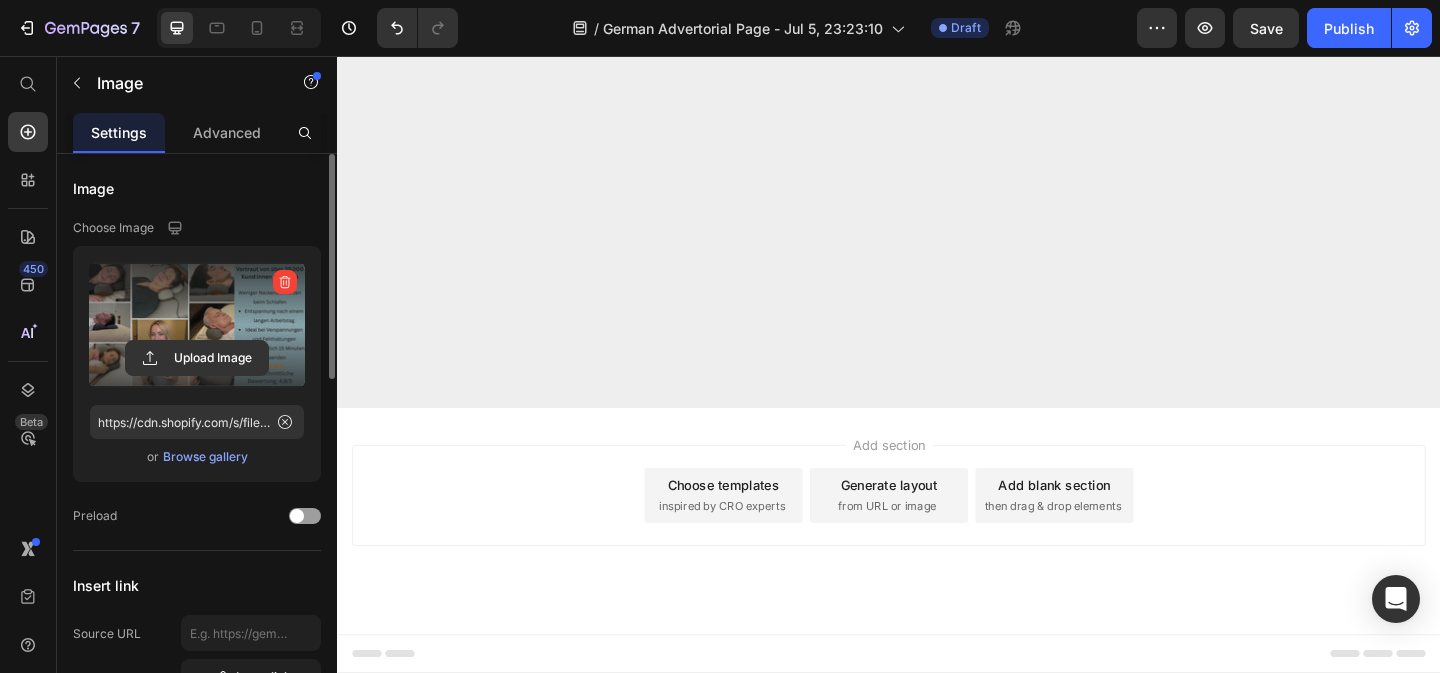click at bounding box center [722, -1255] 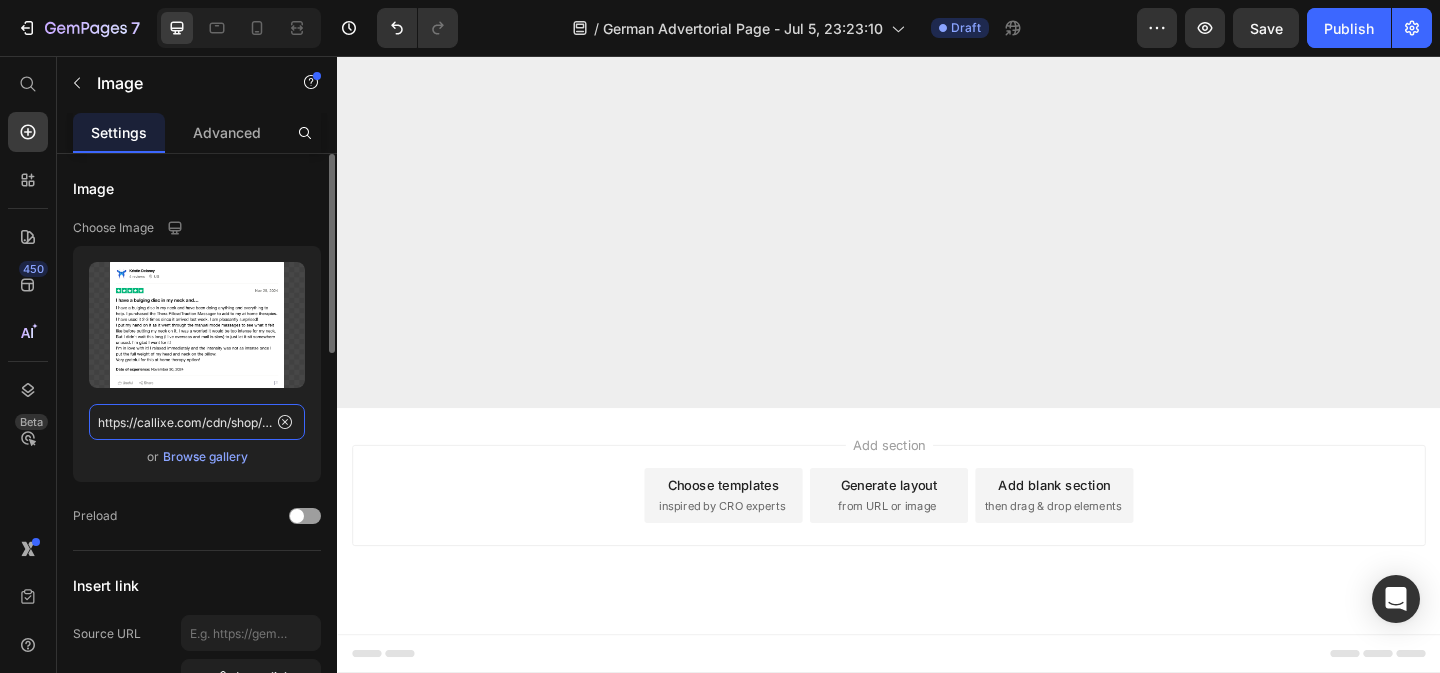 click on "https://callixe.com/cdn/shop/files/gempages_490483624978678641-44bd488e-7c80-4509-b4fd-8f6a7bb39096.png?v=257597597275072130" 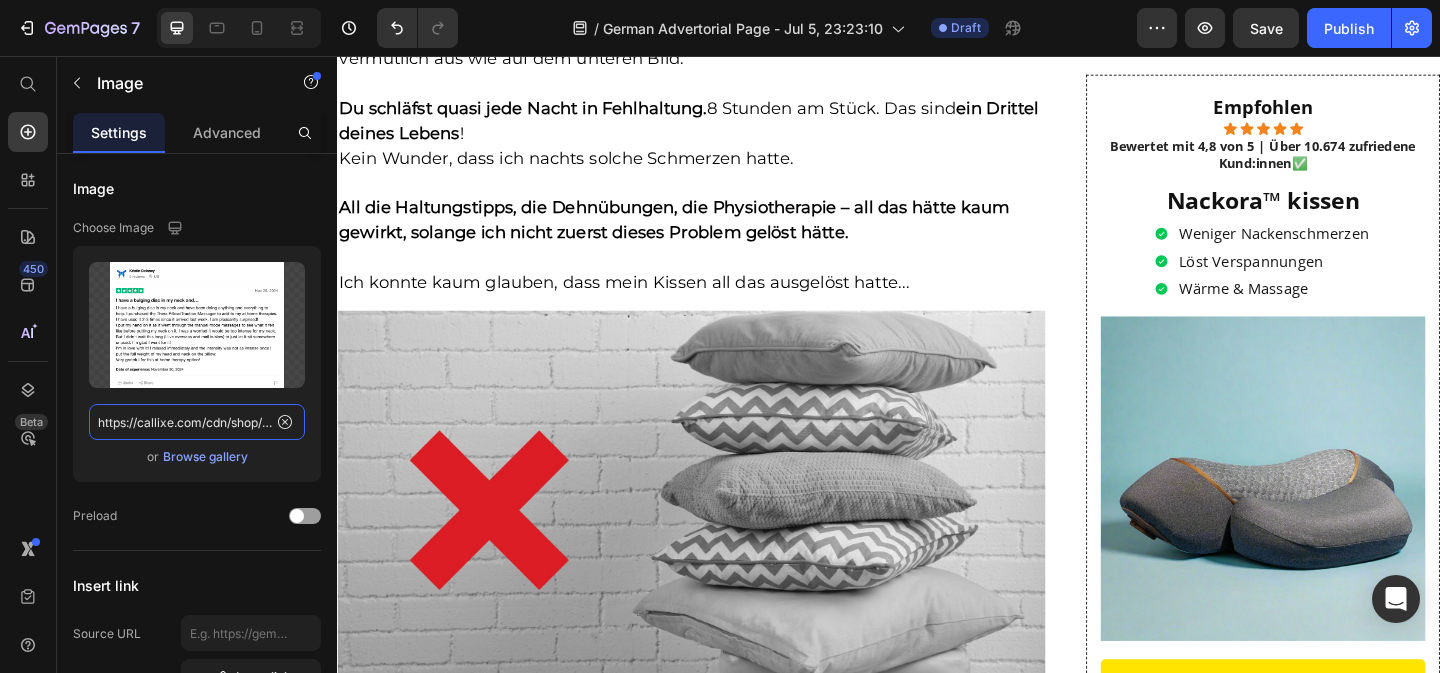scroll, scrollTop: 5019, scrollLeft: 0, axis: vertical 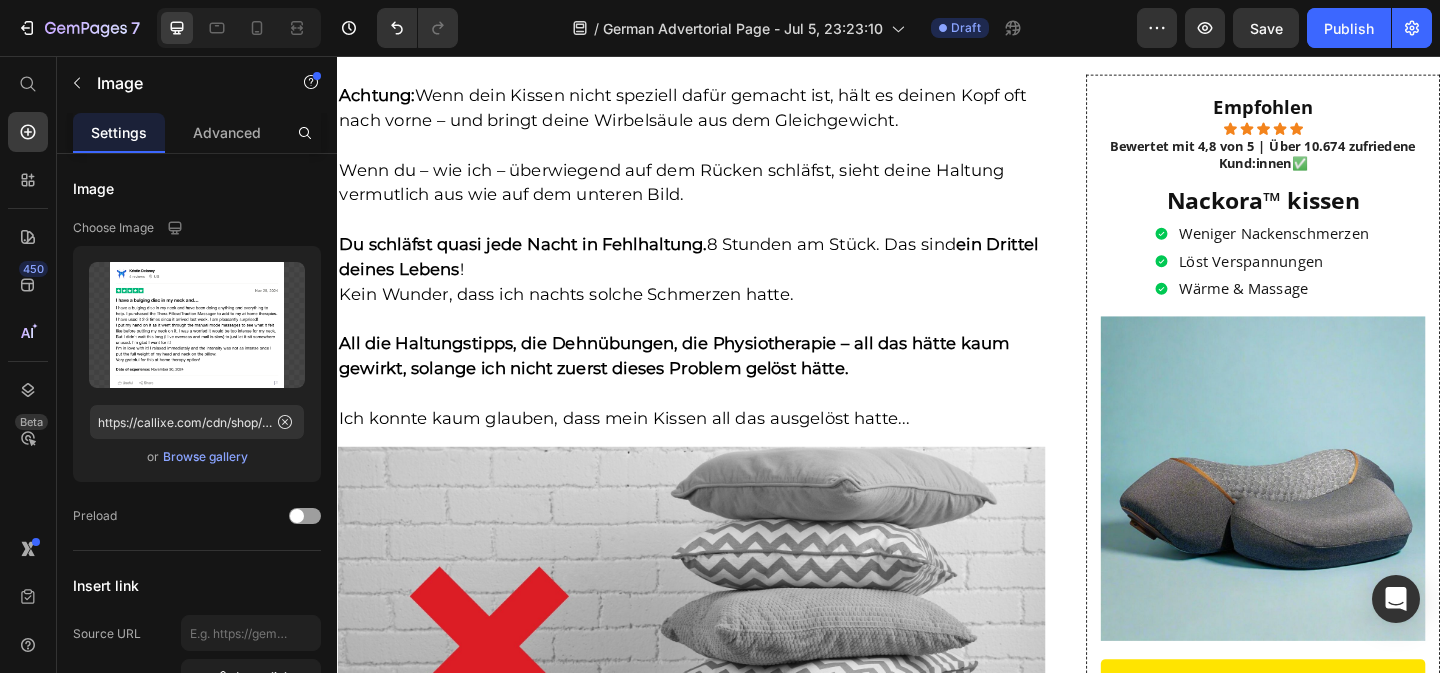 click at bounding box center [722, -271] 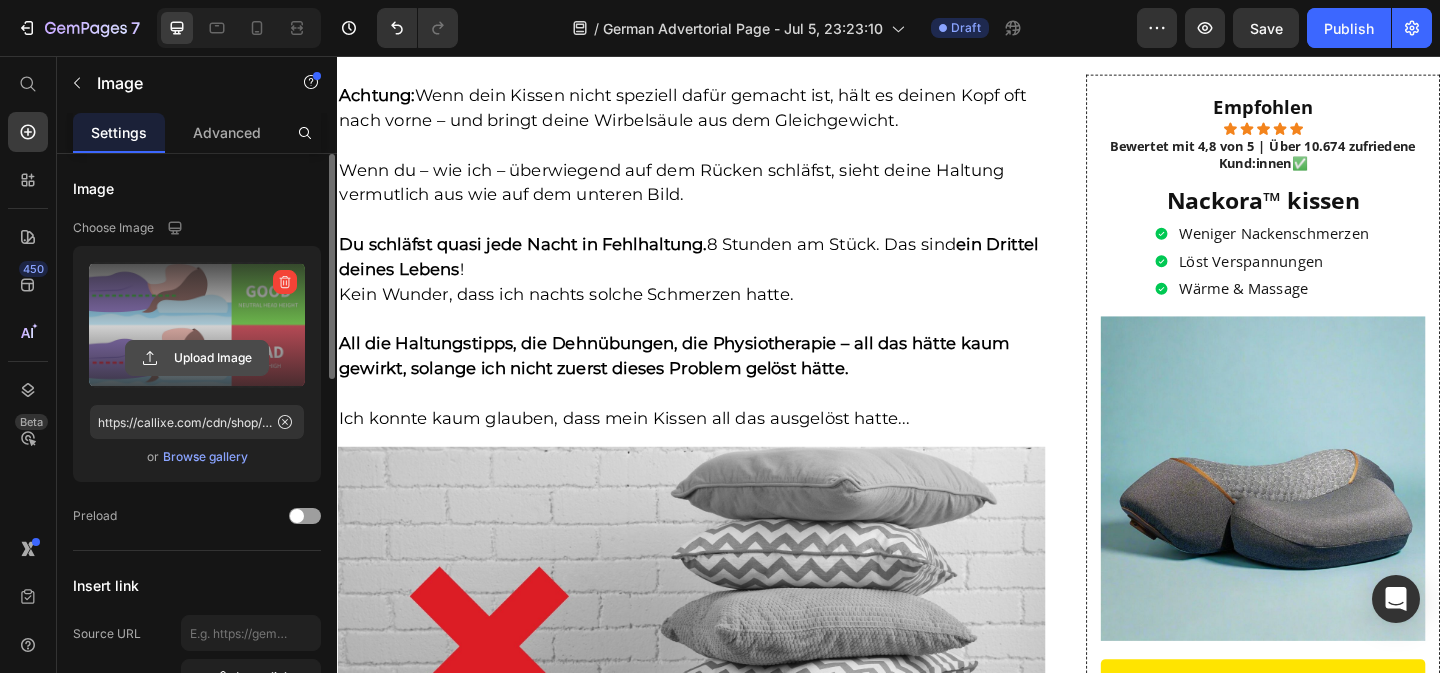 click 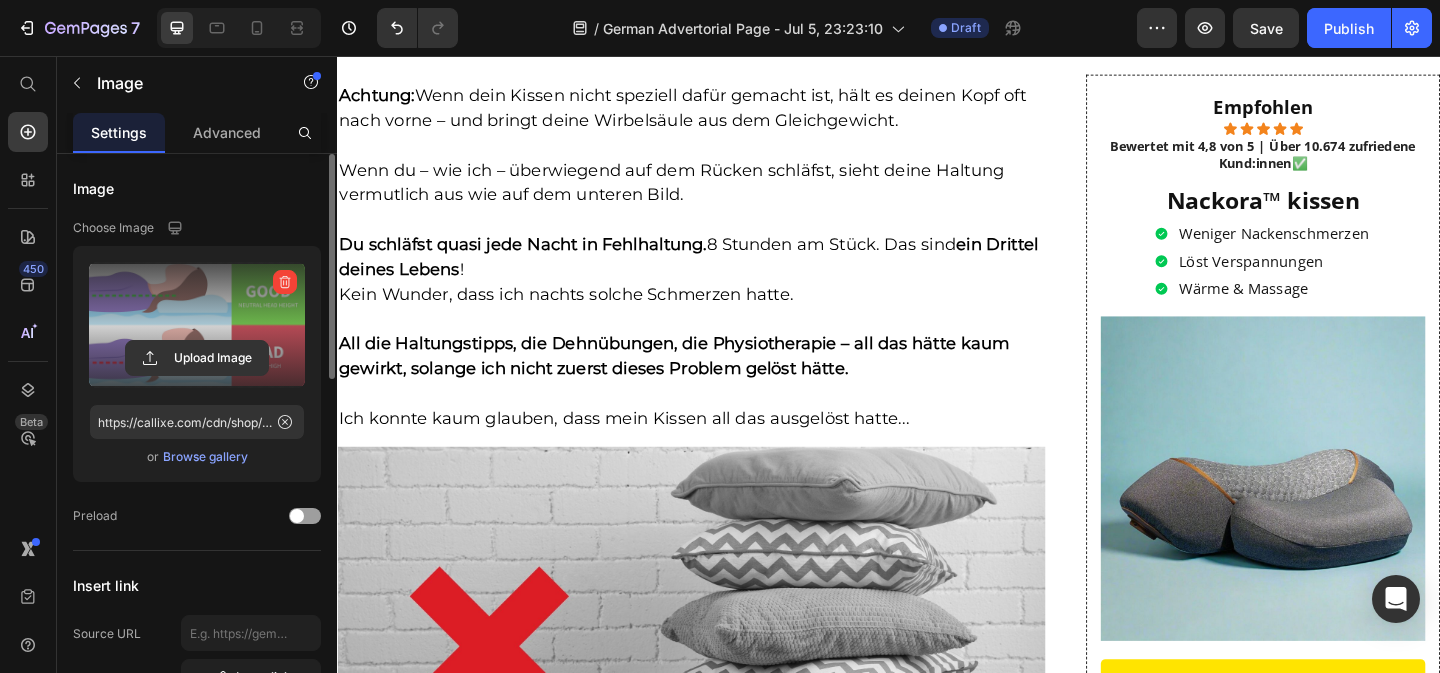 click at bounding box center (197, 325) 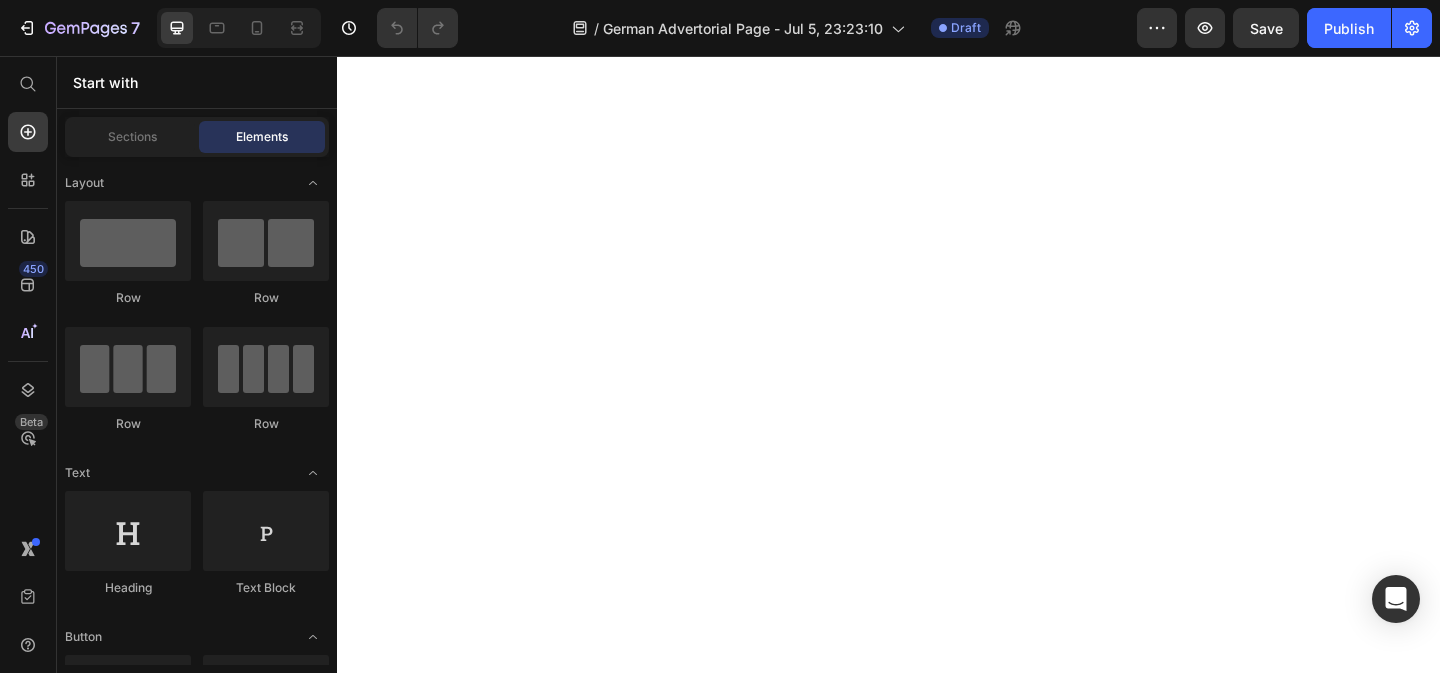 scroll, scrollTop: 0, scrollLeft: 0, axis: both 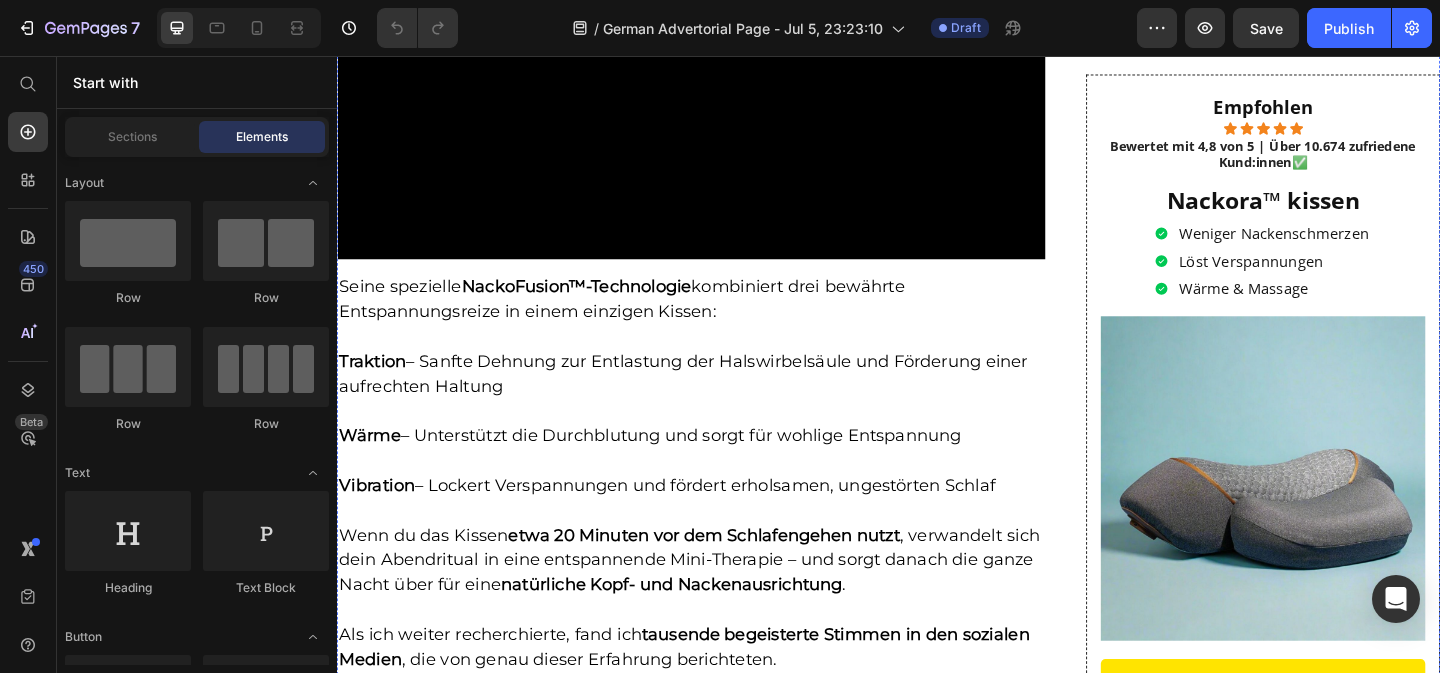 click at bounding box center (722, -1828) 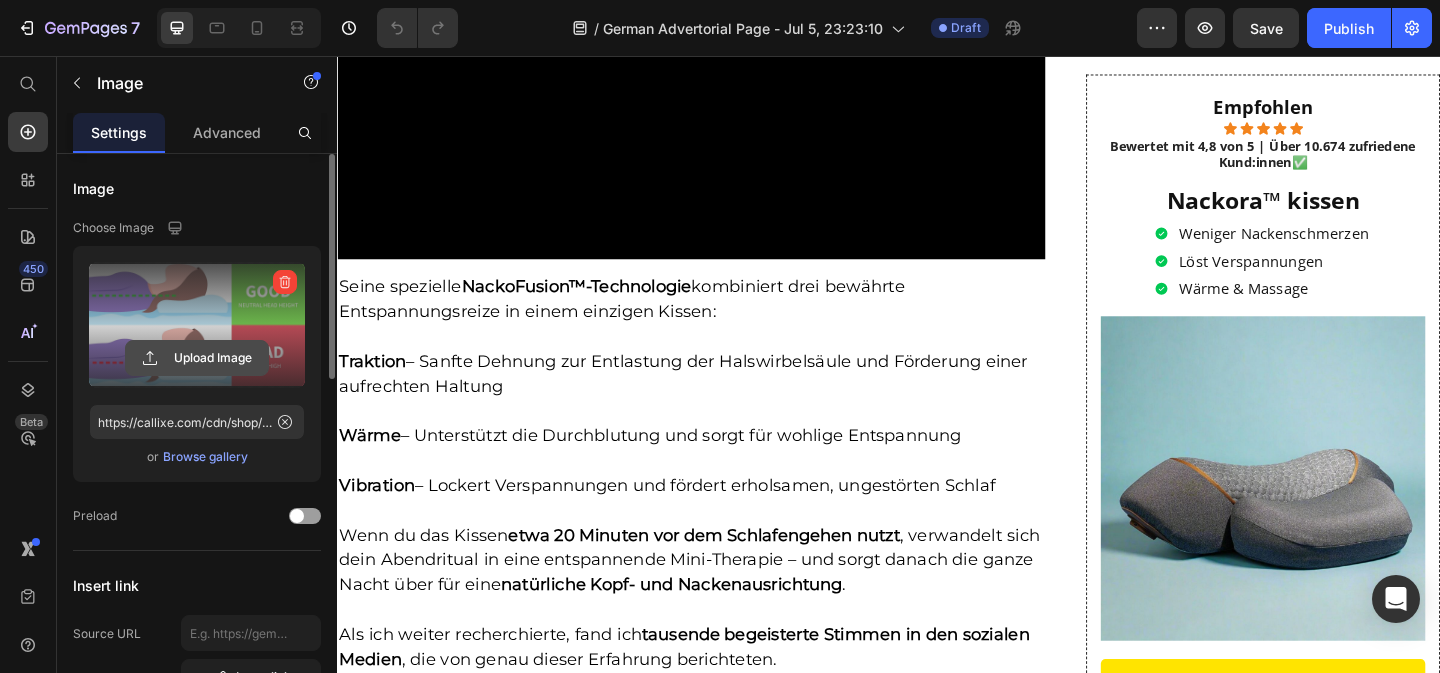 click 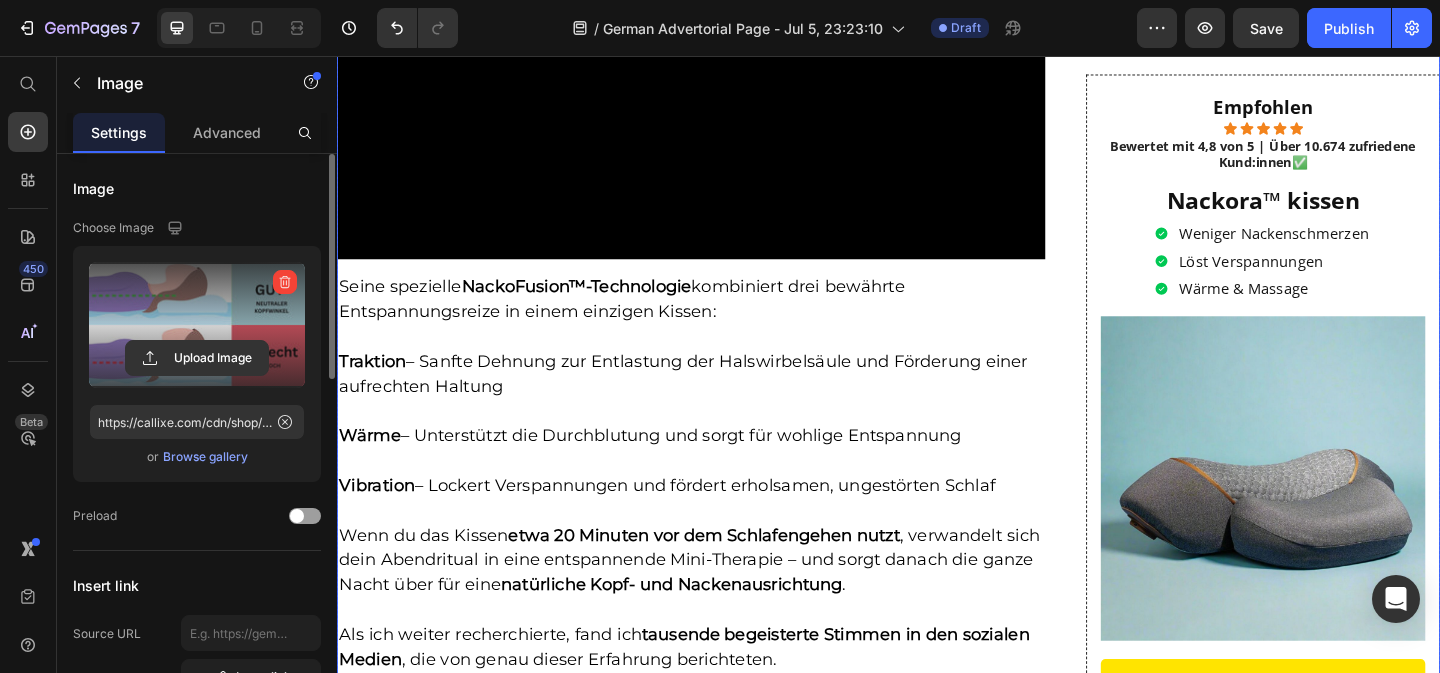 type on "https://cdn.shopify.com/s/files/1/0910/8448/9032/files/gempages_573925176786289710-7bf2b22e-ef97-4a51-ac56-a44fc4c876c2.jpg" 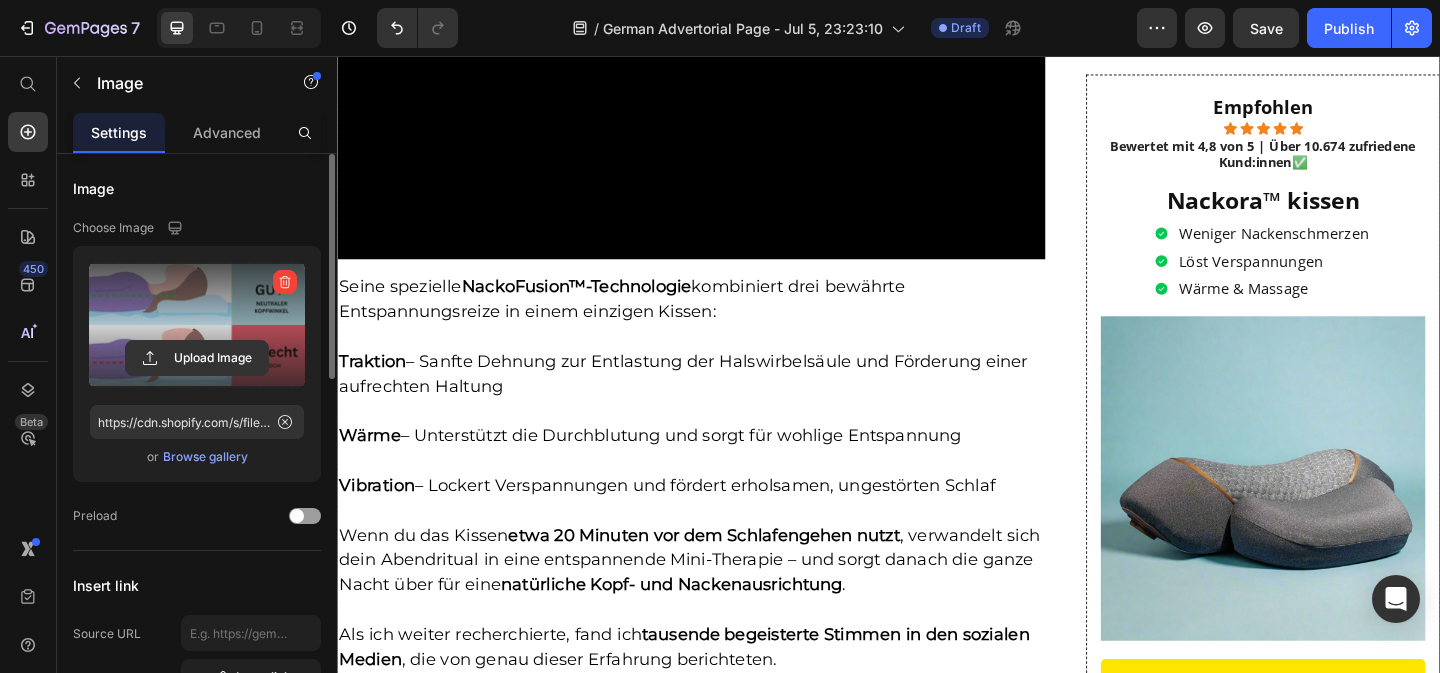 click on "Wie ich meine Nackenschmerzen in nur 7 Tagen deutlich lindern konnte – und endlich wieder durchschlief Heading Ohne Eingriffe, ohne ständige Therapietermine – einfach entspannen und zu Hause neue Leichtigkeit im Nacken spüren. Text Block Row [FIRST] [LAST] | [DATE] Text Block Row Über fünf Monate lang hatte ich jeden Tag mit Nackenschmerzen zu kämpfen – selbst nachts wurde ich davon wach.   Jede Nacht wälzte ich mich im Bett hin und her, suchte verzweifelt nach einer Position, die erträglich war.   Ich hatte schon völlig vergessen, wie sich erholsamer Schlaf anfühlt. Ich war dauerhaft müde, gereizt und völlig ausgelaugt. Tiefer Schlaf? Fehlanzeige. Es fühlte sich an, als wäre ich in einem endlosen Kreislauf aus Anspannung gefangen.   Text Block Image Eines Nachts wachte ich plötzlich auf – ein dumpfer Schmerz zog sich über die linke Seite meines Nackens.     Ich hatte keine Ahnung, was das war. Selbst nach der Tablette konnte ich nicht mehr richtig schlafen.   Text Block Video" at bounding box center [937, 737] 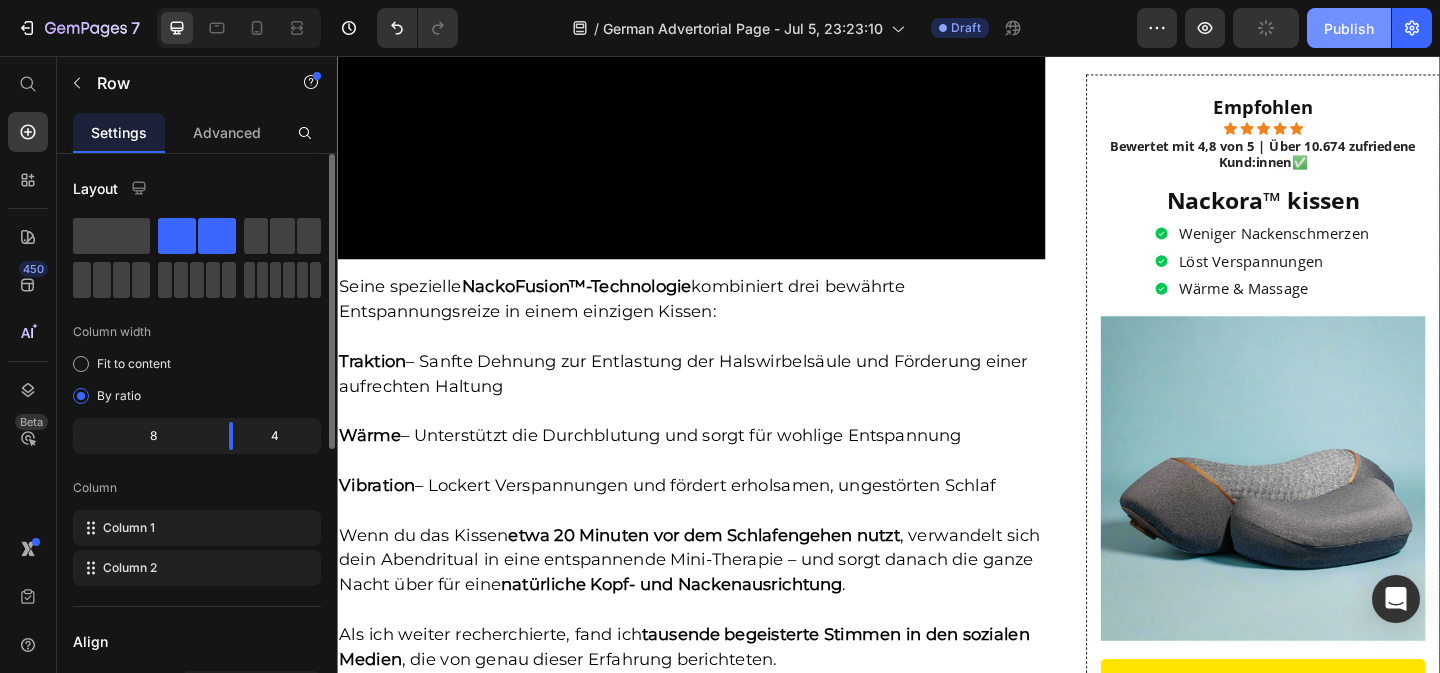 click on "Publish" at bounding box center (1349, 28) 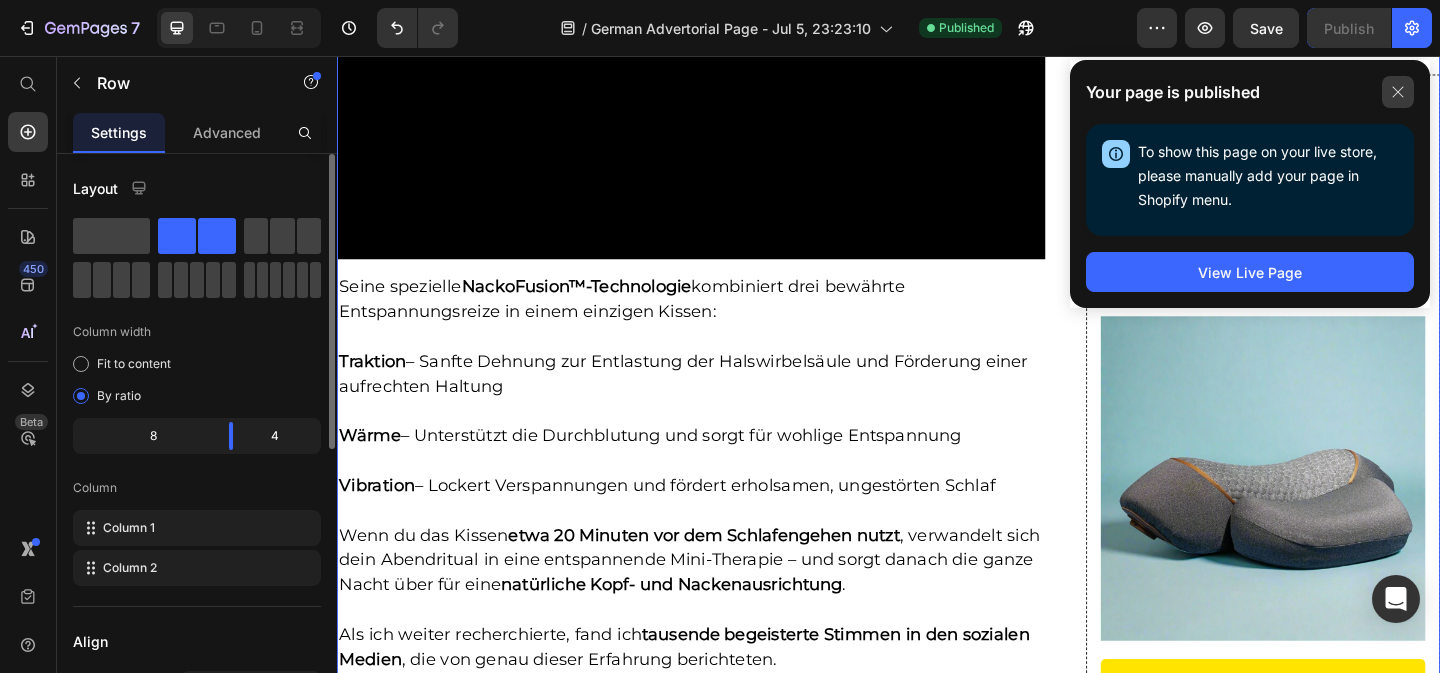 click 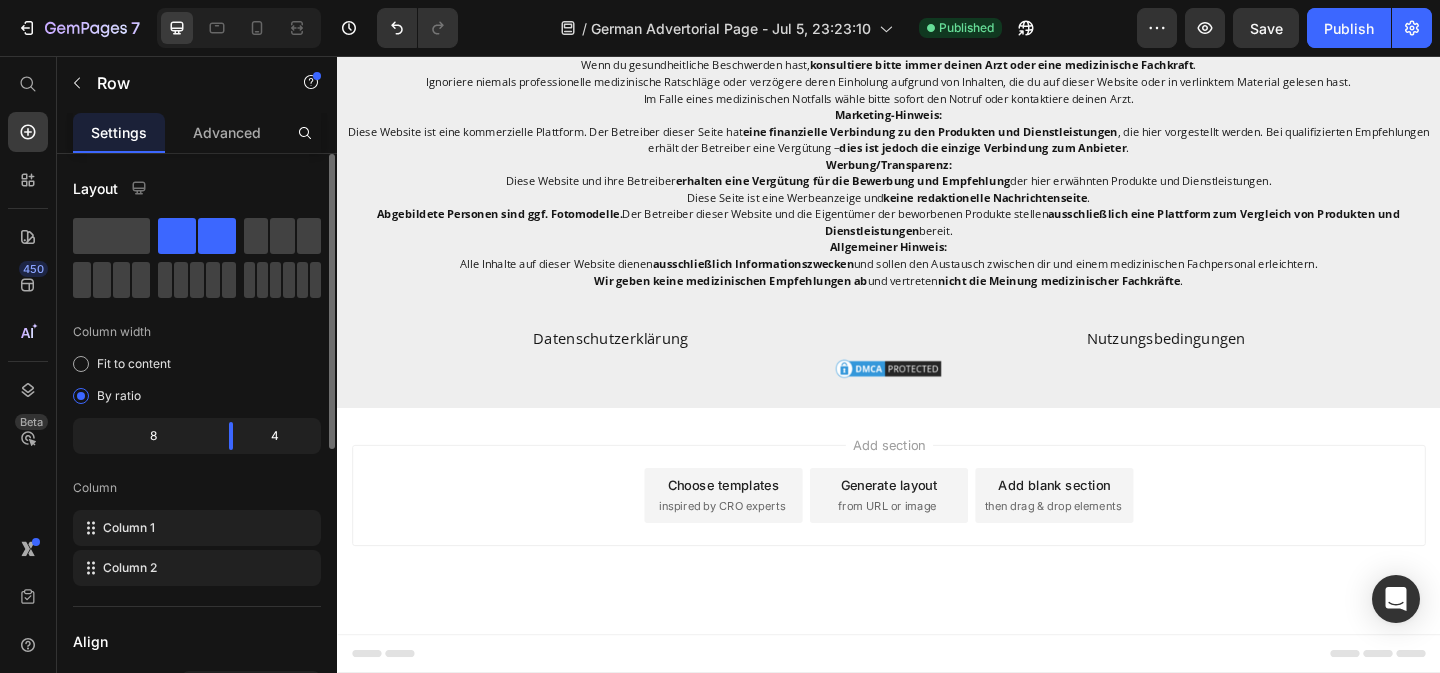 scroll, scrollTop: 15918, scrollLeft: 0, axis: vertical 